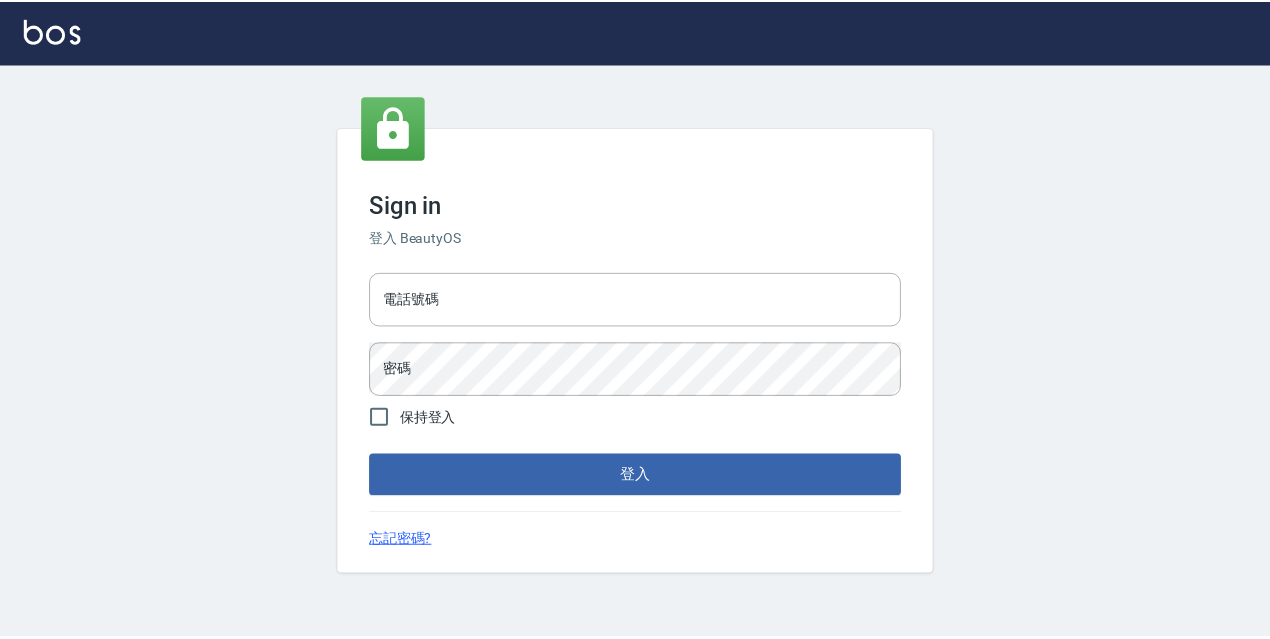 scroll, scrollTop: 0, scrollLeft: 0, axis: both 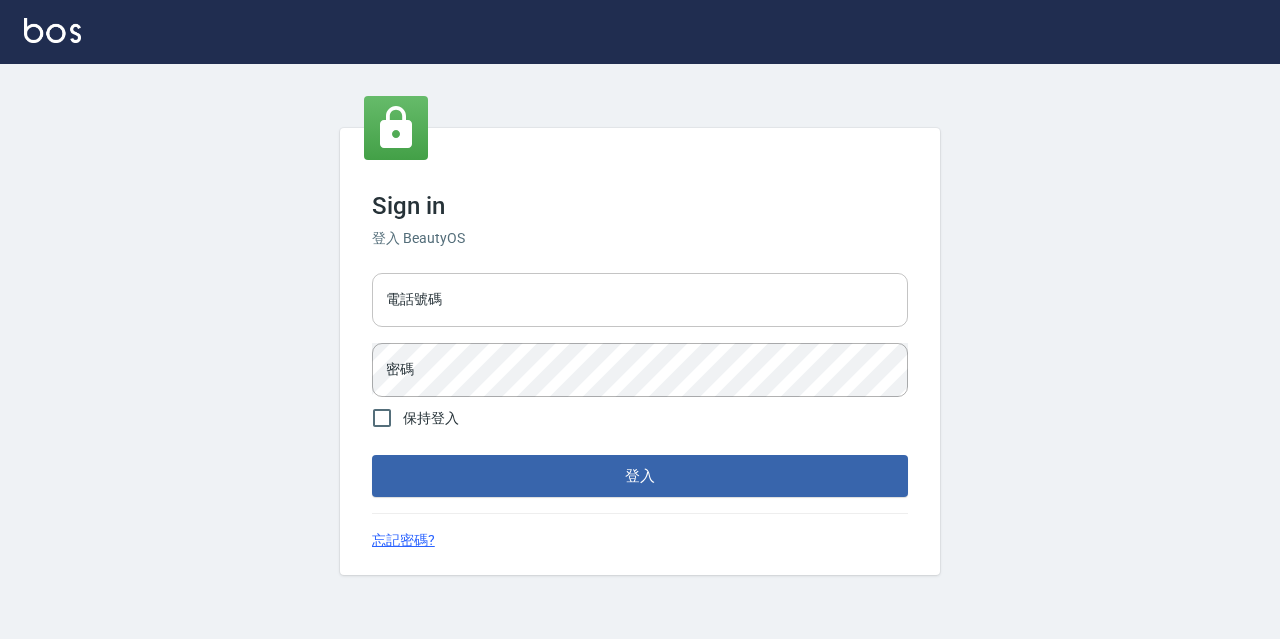 click on "電話號碼" at bounding box center (640, 300) 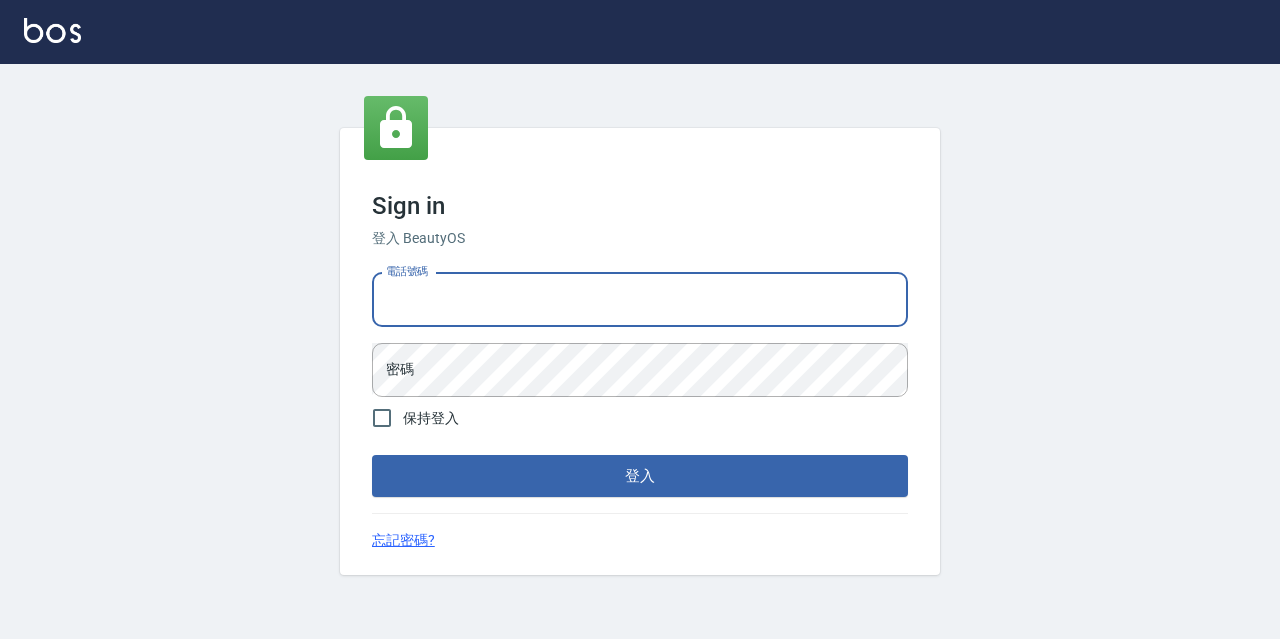 type on "0977888999" 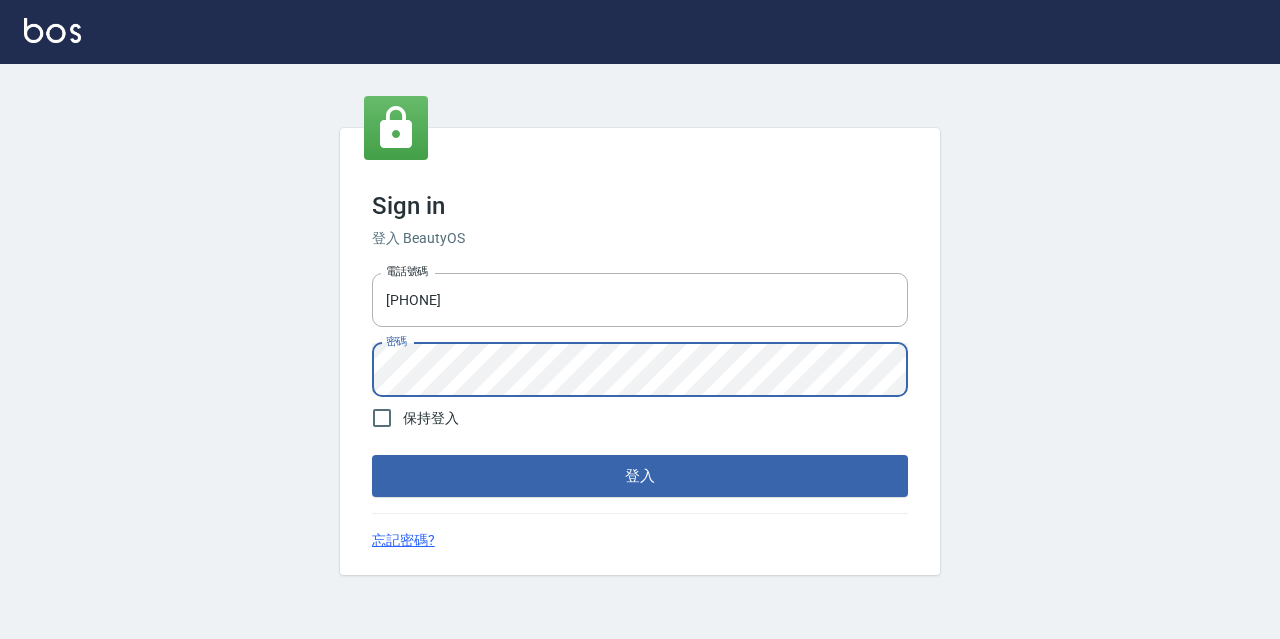 click on "登入" at bounding box center [640, 476] 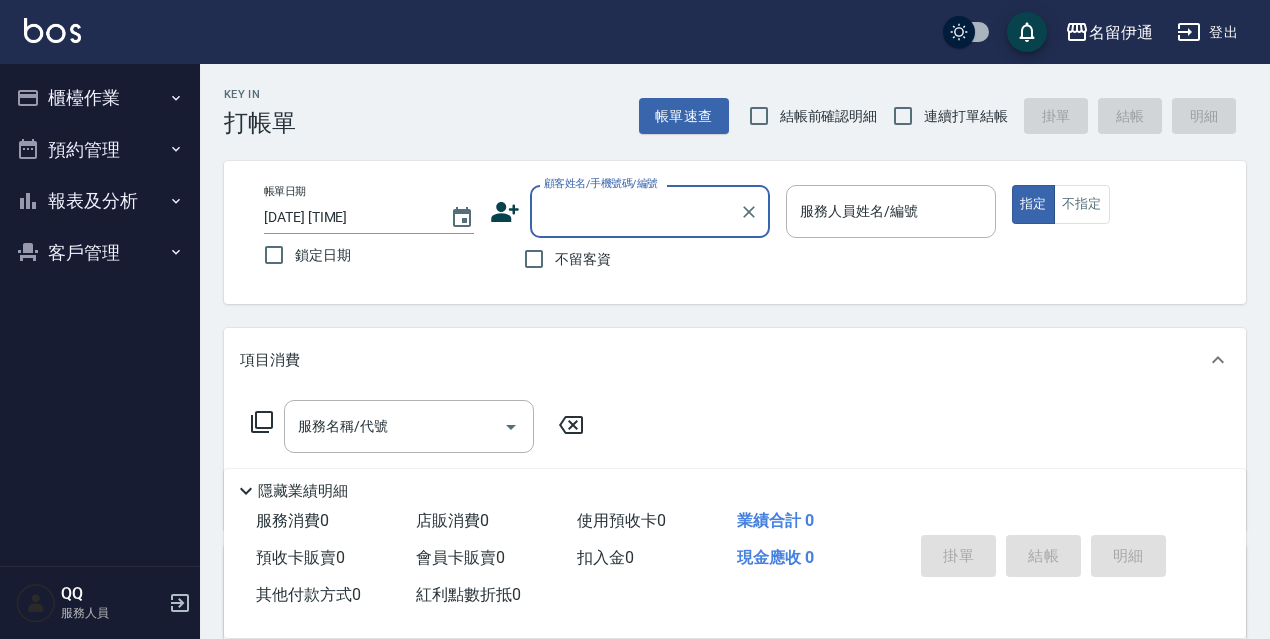 click on "櫃檯作業" at bounding box center (100, 98) 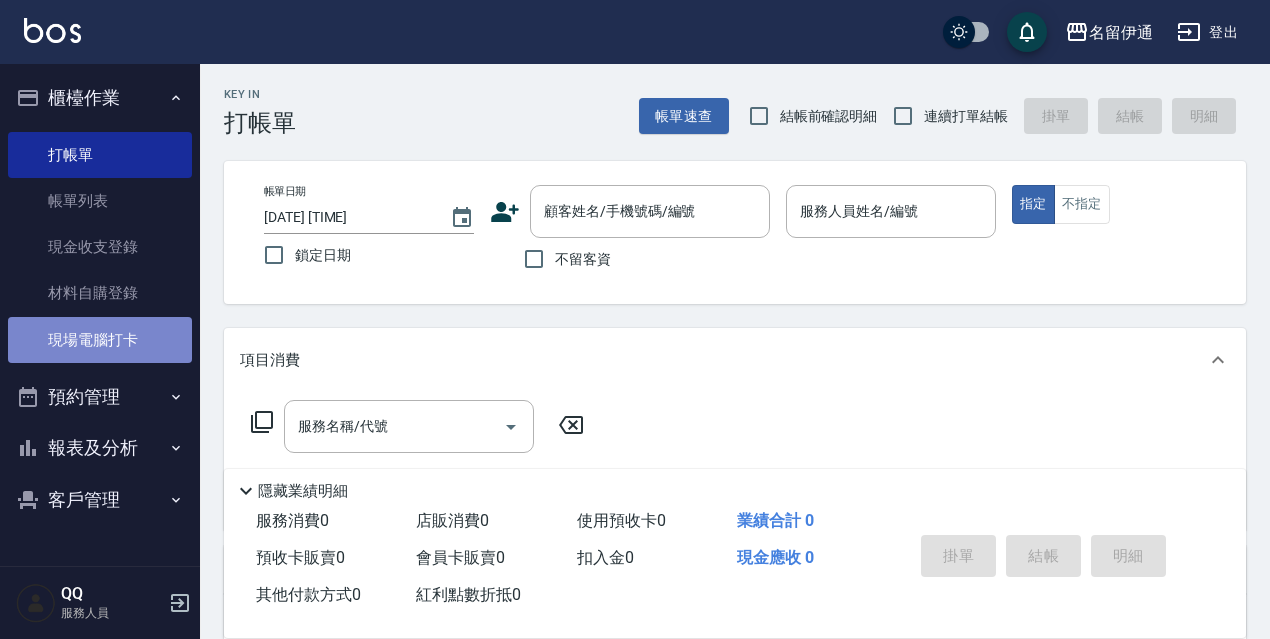 click on "現場電腦打卡" at bounding box center [100, 340] 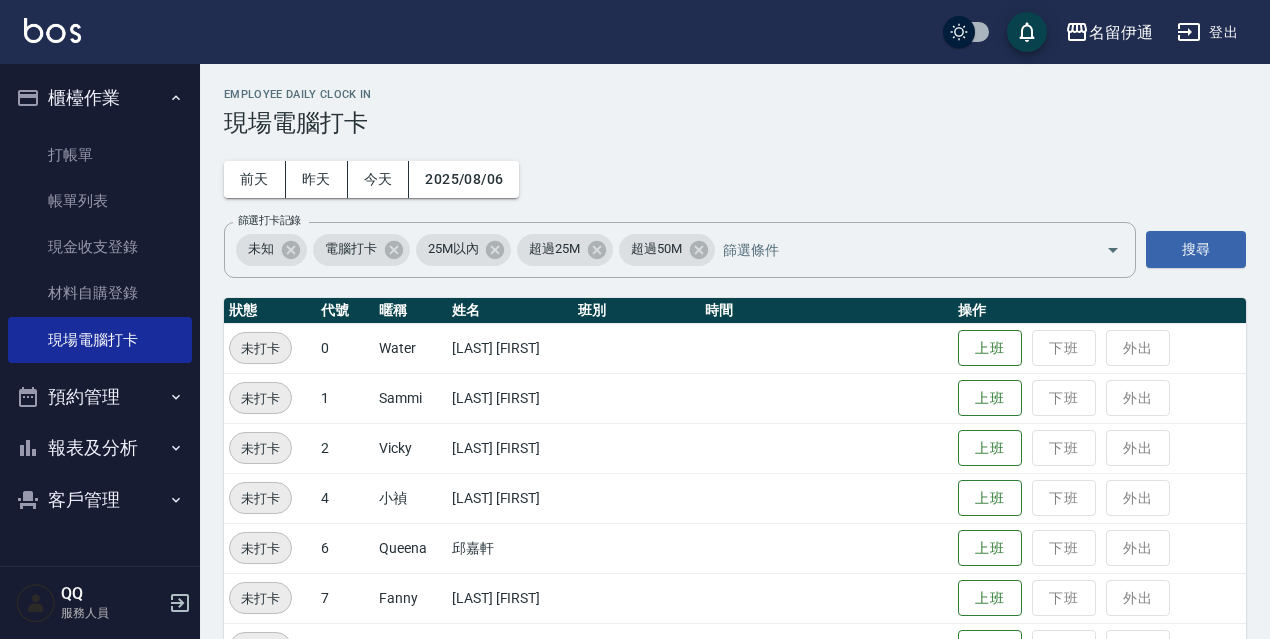click on "Employee Daily Clock In 現場電腦打卡" at bounding box center (735, 112) 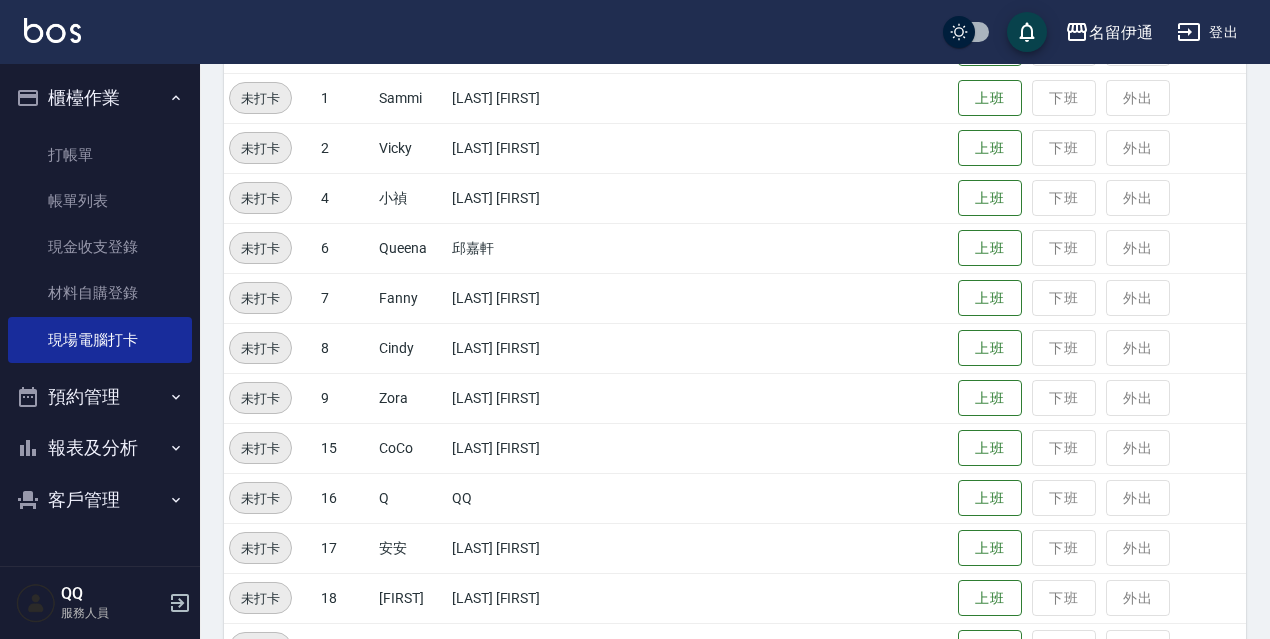 scroll, scrollTop: 409, scrollLeft: 0, axis: vertical 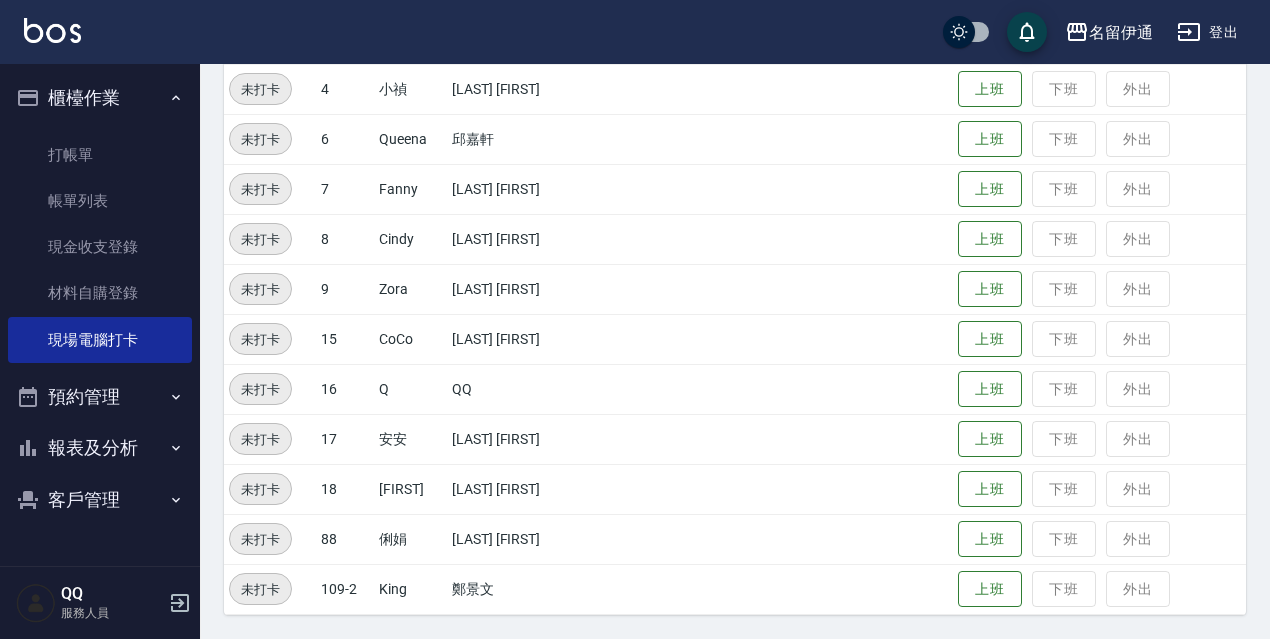 click on "鄭景文" at bounding box center (510, 589) 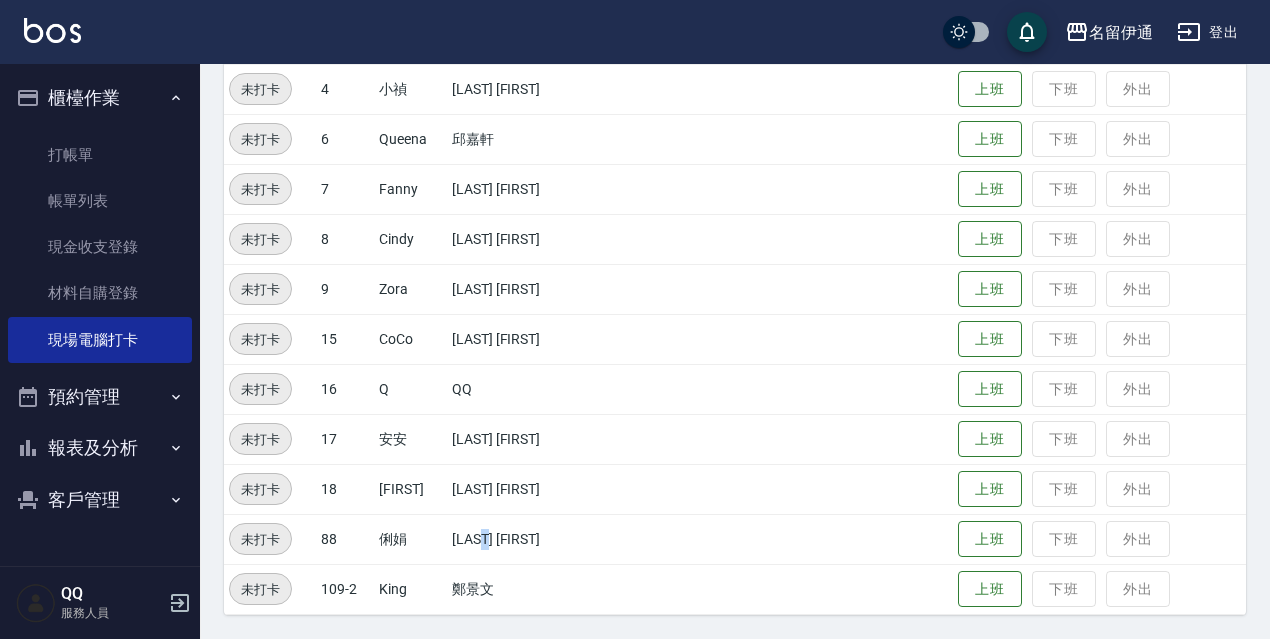 drag, startPoint x: 496, startPoint y: 548, endPoint x: 486, endPoint y: 546, distance: 10.198039 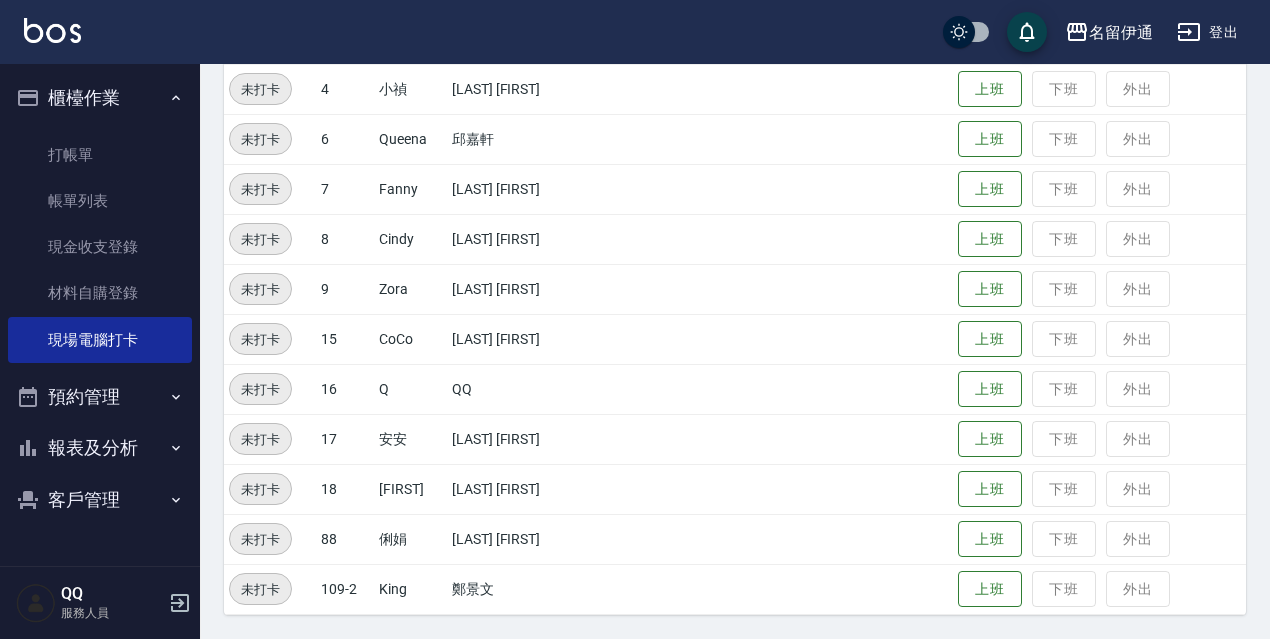 click on "[FIRST]" at bounding box center (510, 539) 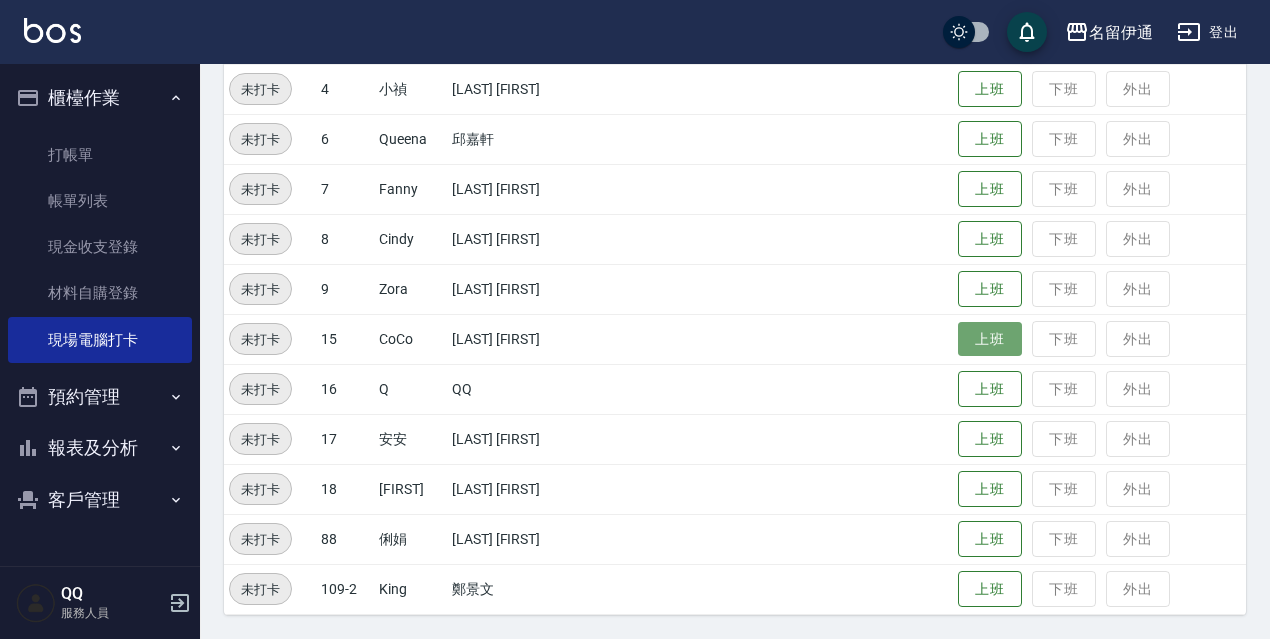 click on "上班" at bounding box center (990, 339) 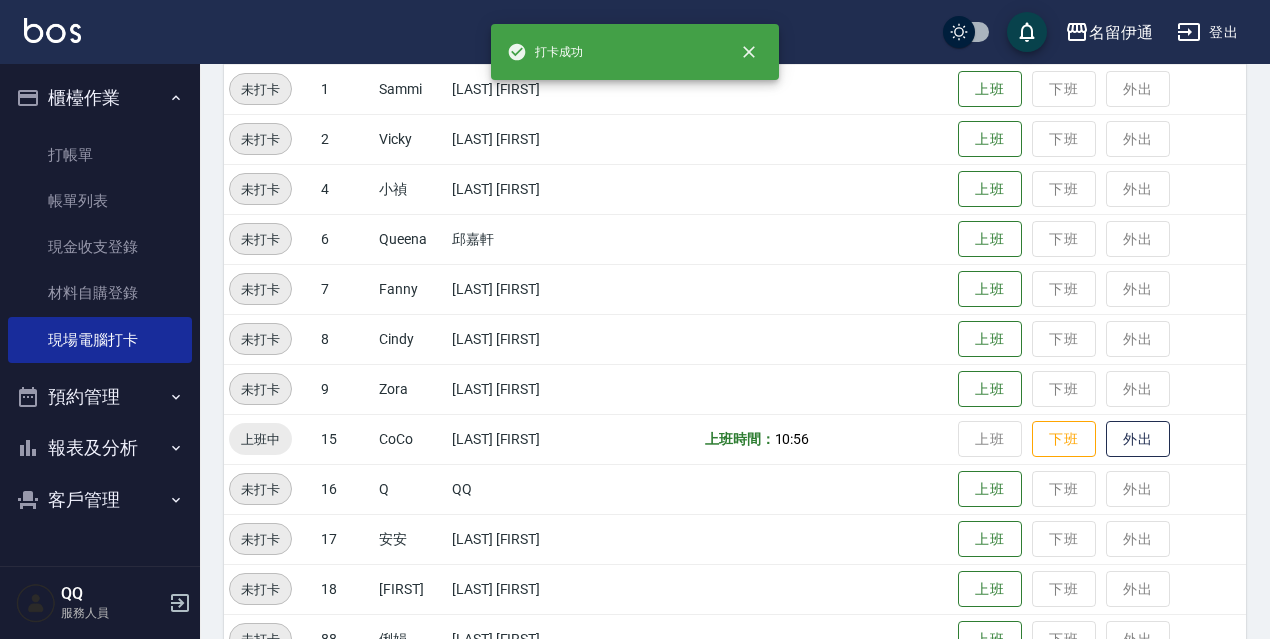 scroll, scrollTop: 209, scrollLeft: 0, axis: vertical 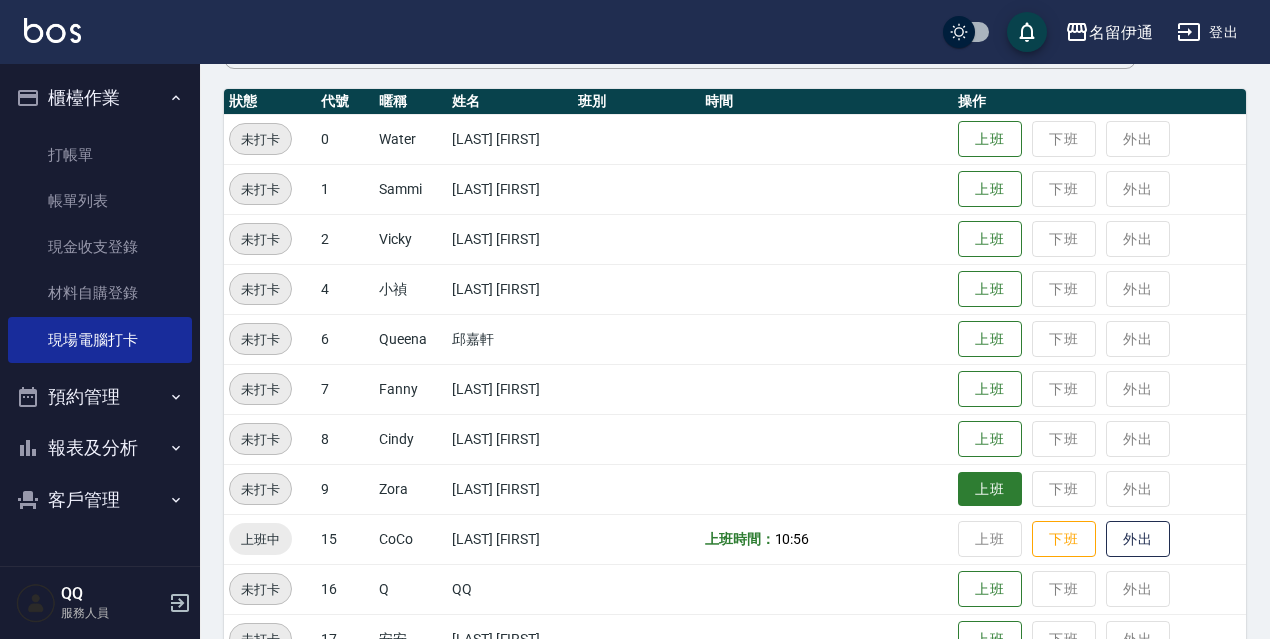 click on "上班" at bounding box center [990, 489] 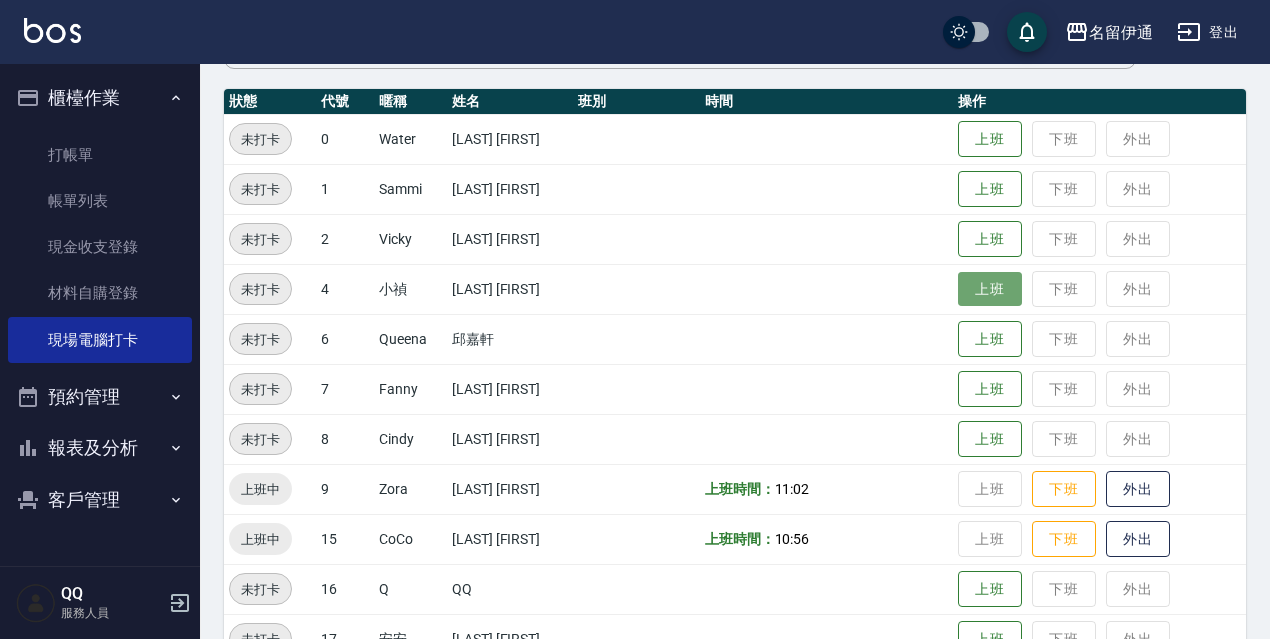 click on "上班" at bounding box center (990, 289) 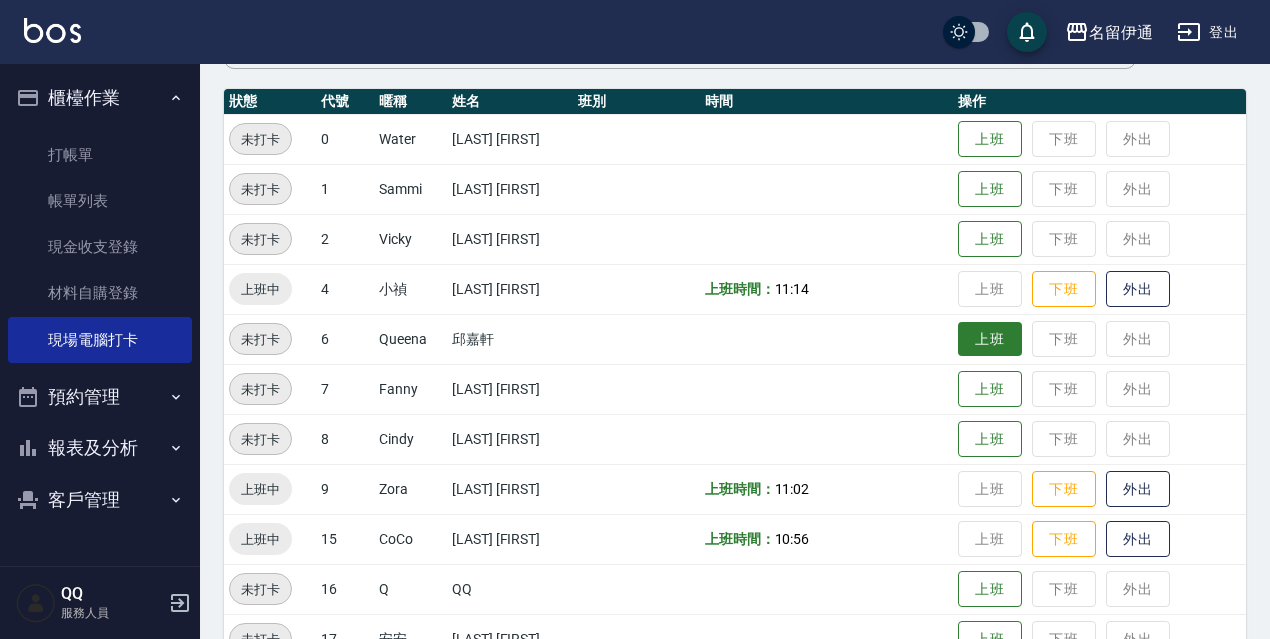 click on "上班" at bounding box center [990, 339] 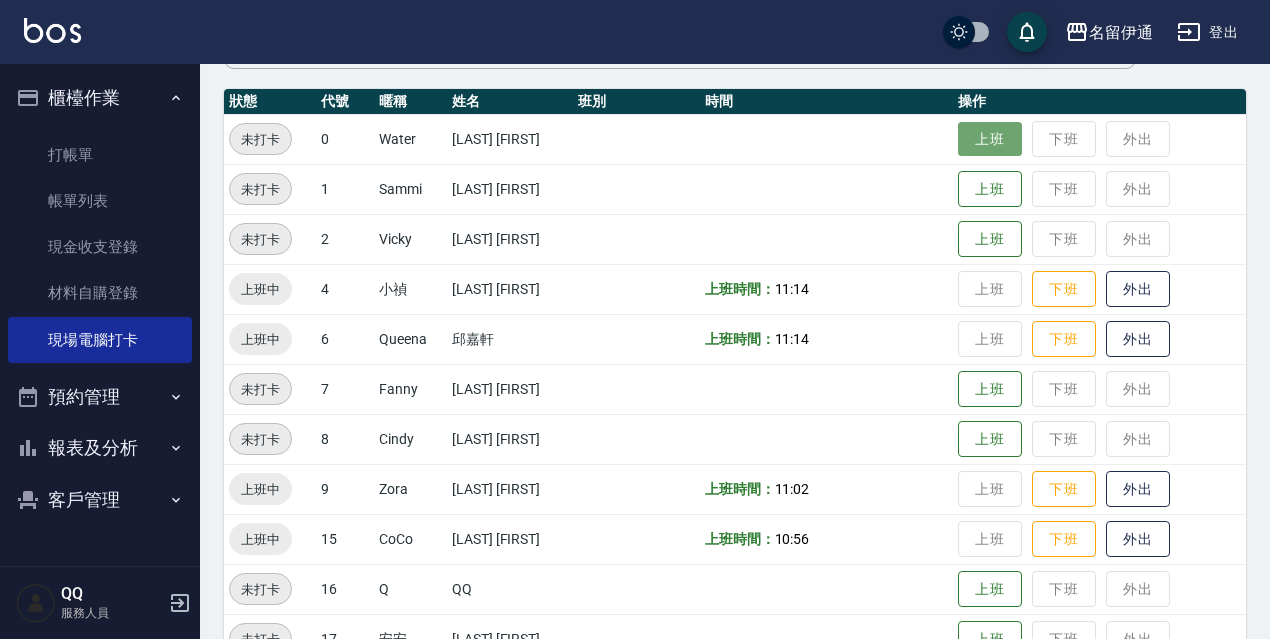 drag, startPoint x: 976, startPoint y: 149, endPoint x: 984, endPoint y: 142, distance: 10.630146 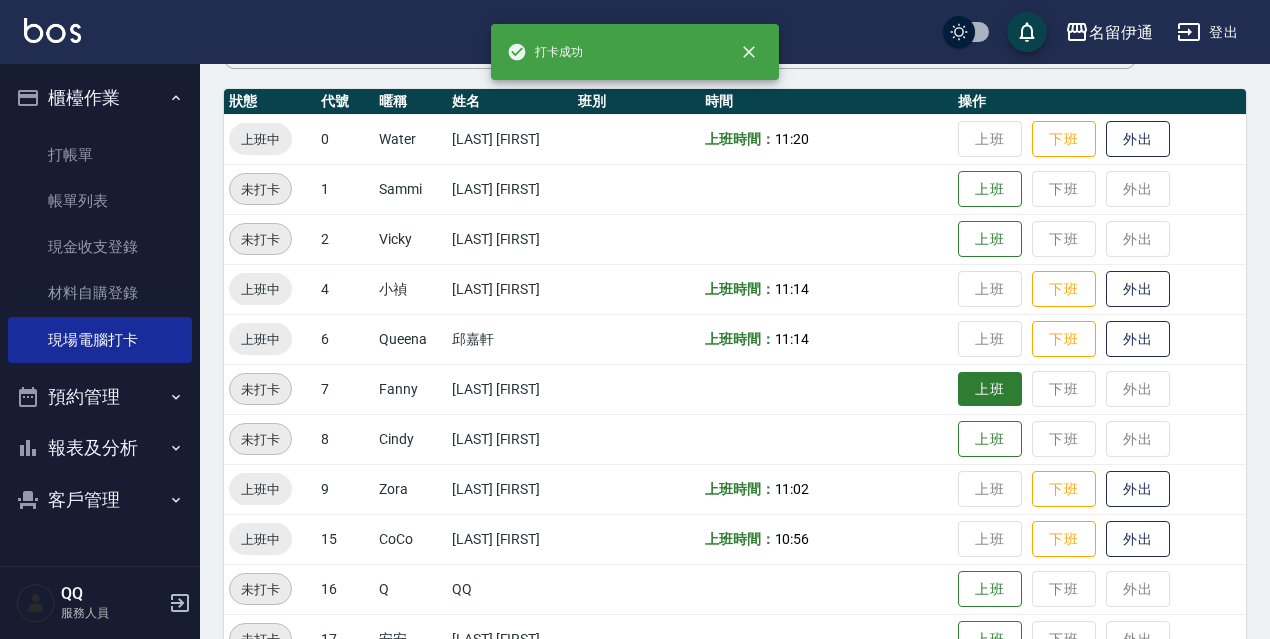 click on "上班" at bounding box center (990, 389) 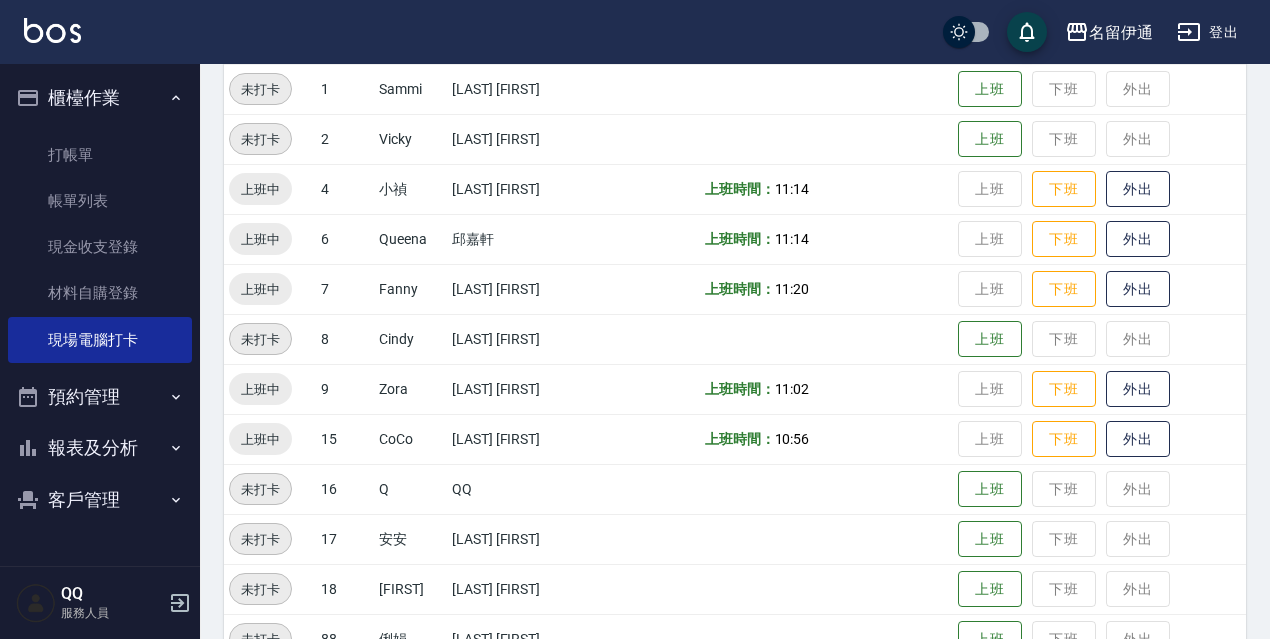 scroll, scrollTop: 209, scrollLeft: 0, axis: vertical 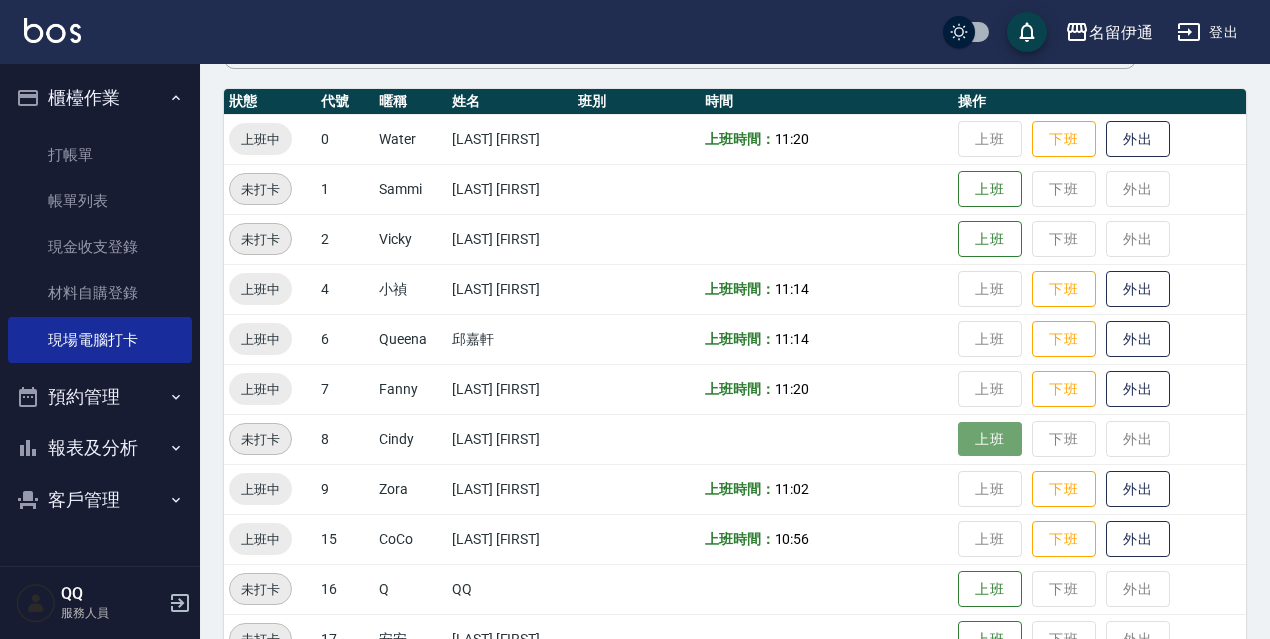 click on "上班" at bounding box center [990, 439] 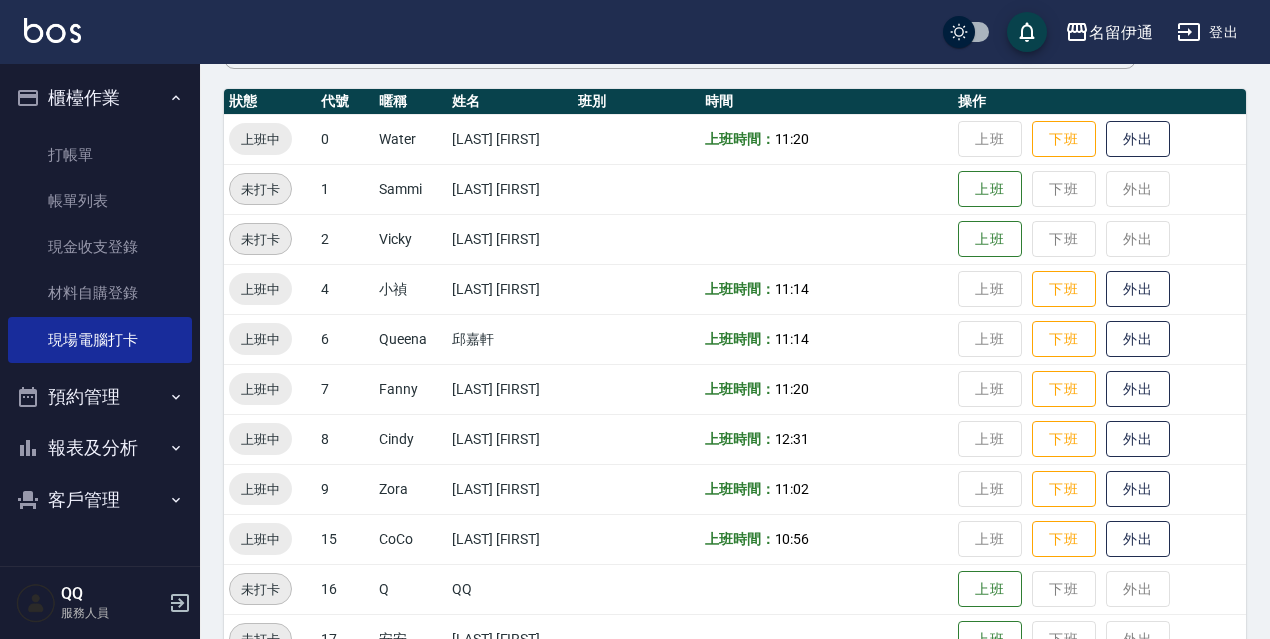 click on "登出" at bounding box center [1207, 32] 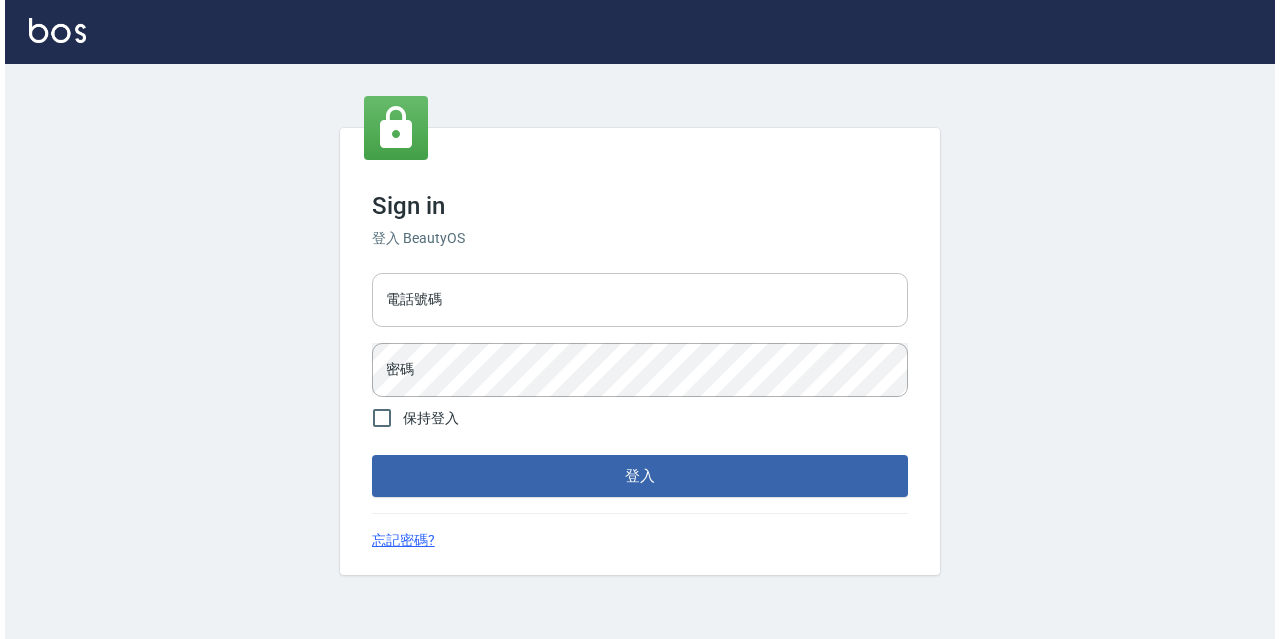 scroll, scrollTop: 0, scrollLeft: 0, axis: both 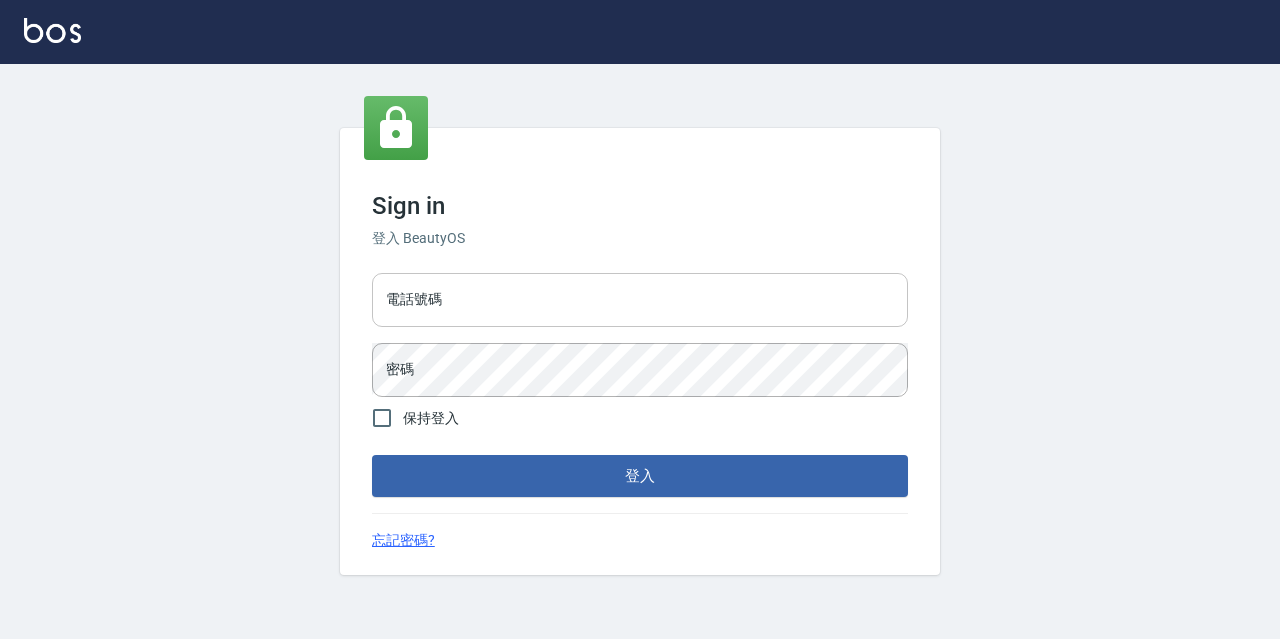 click on "電話號碼" at bounding box center [640, 300] 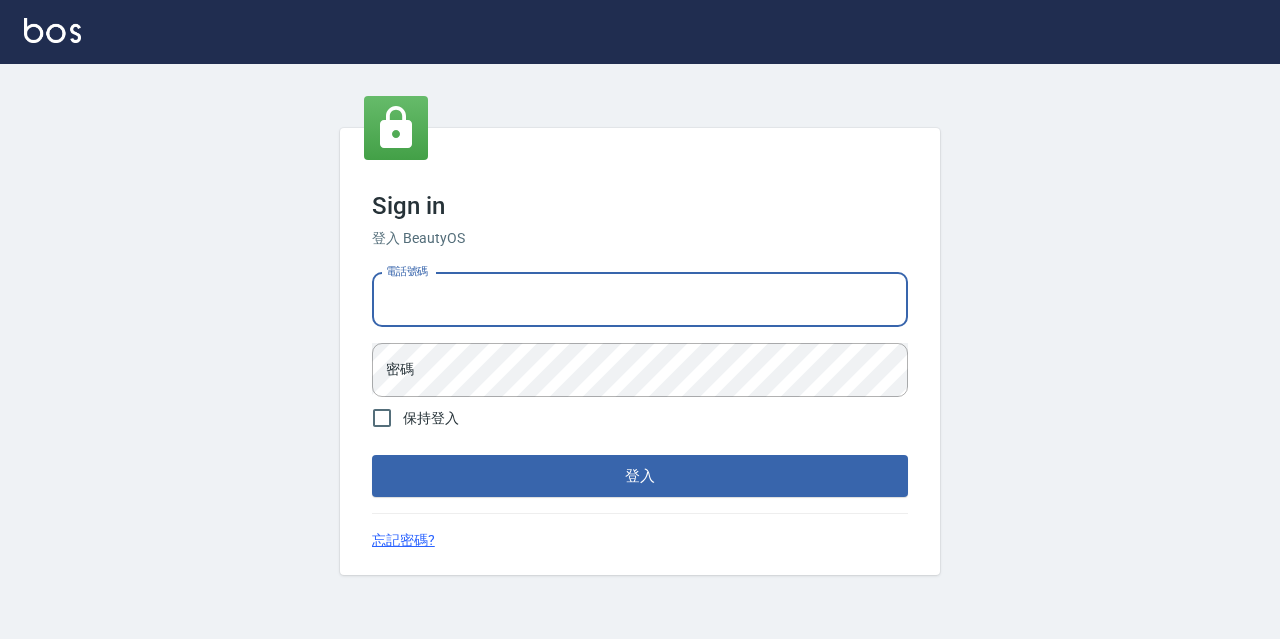 type on "0967388409" 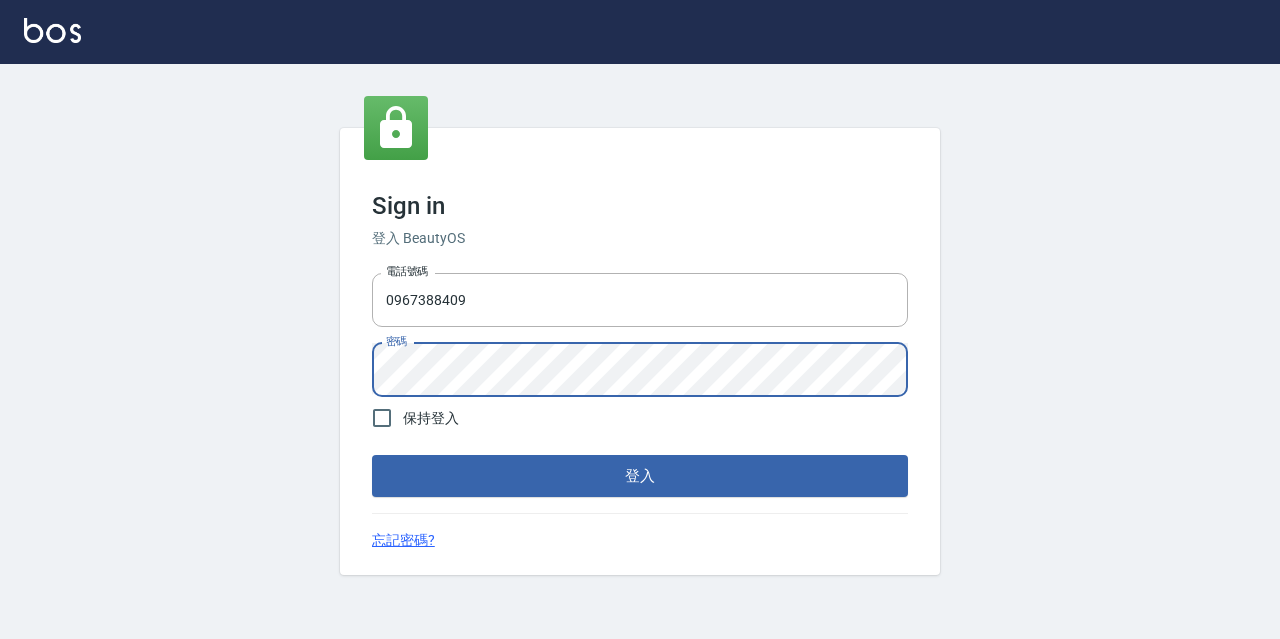 click on "登入" at bounding box center [640, 476] 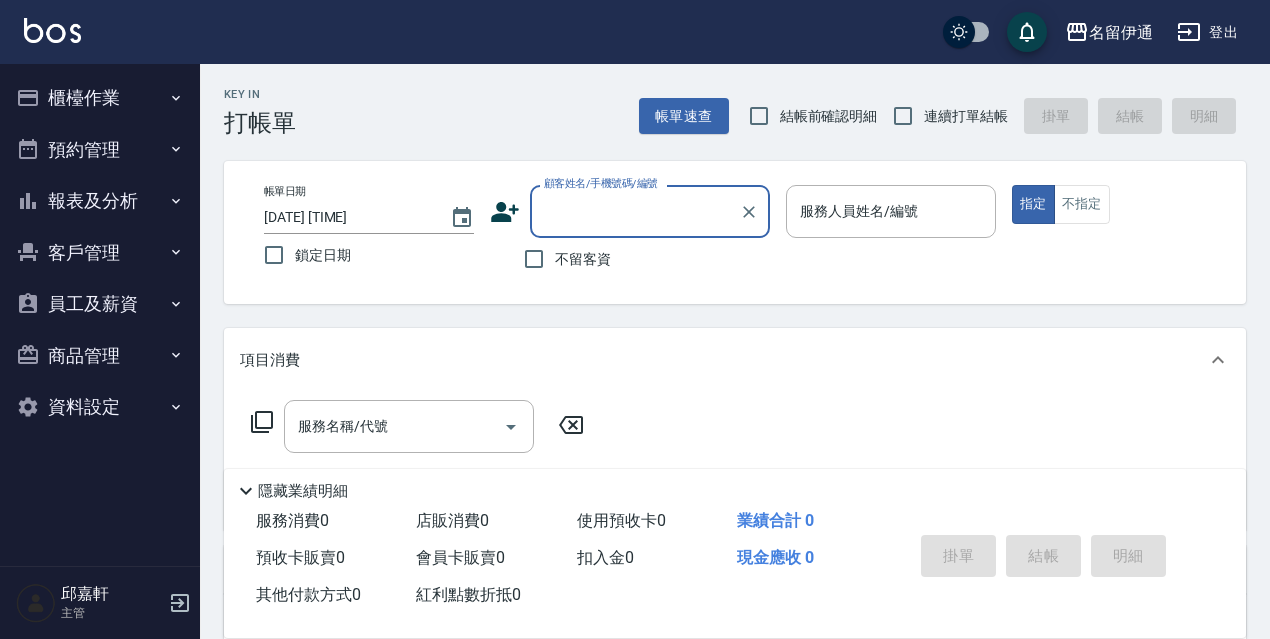 click on "櫃檯作業" at bounding box center [100, 98] 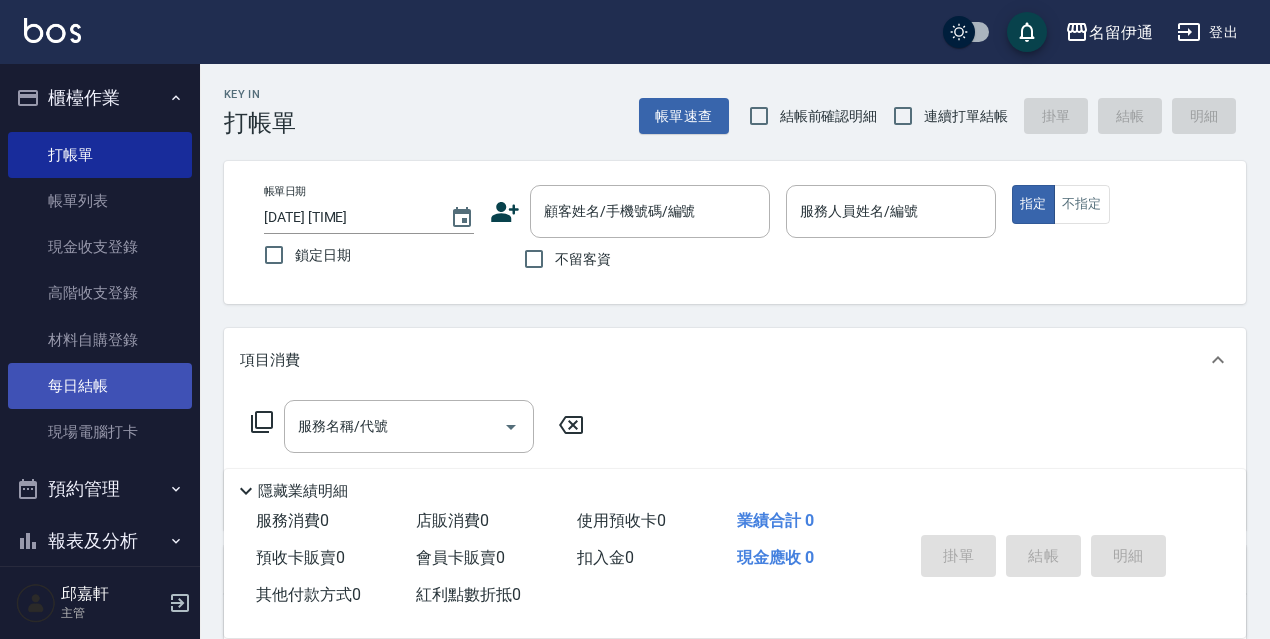 click on "每日結帳" at bounding box center (100, 386) 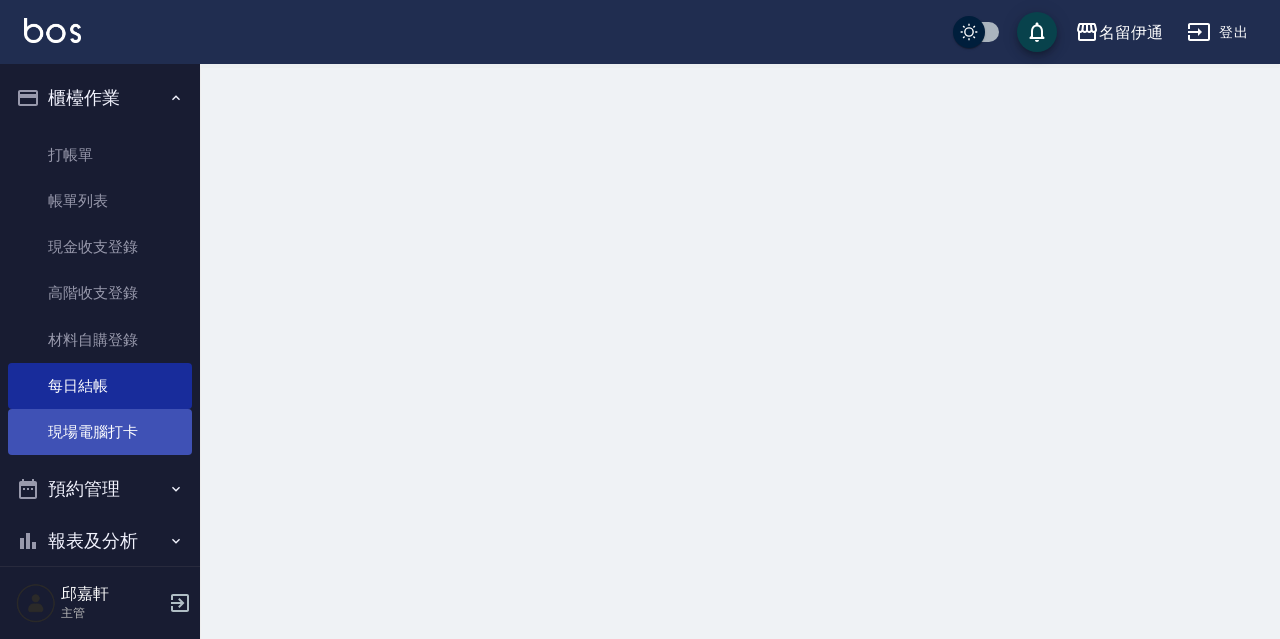 click on "現場電腦打卡" at bounding box center (100, 432) 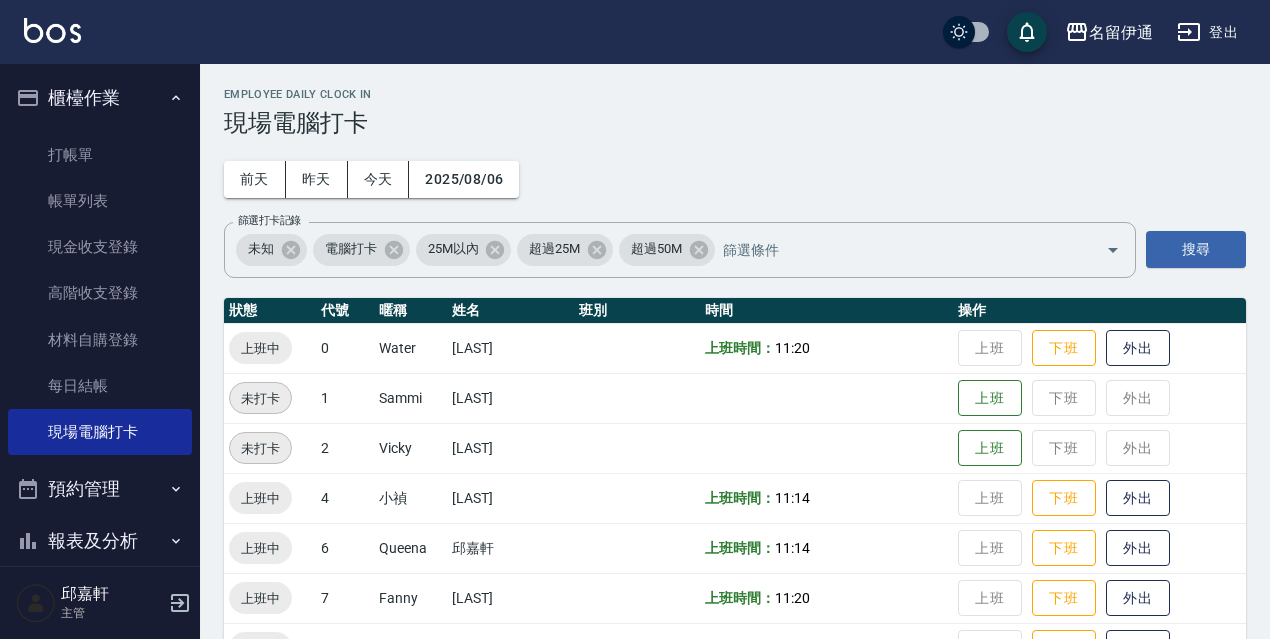 scroll, scrollTop: 200, scrollLeft: 0, axis: vertical 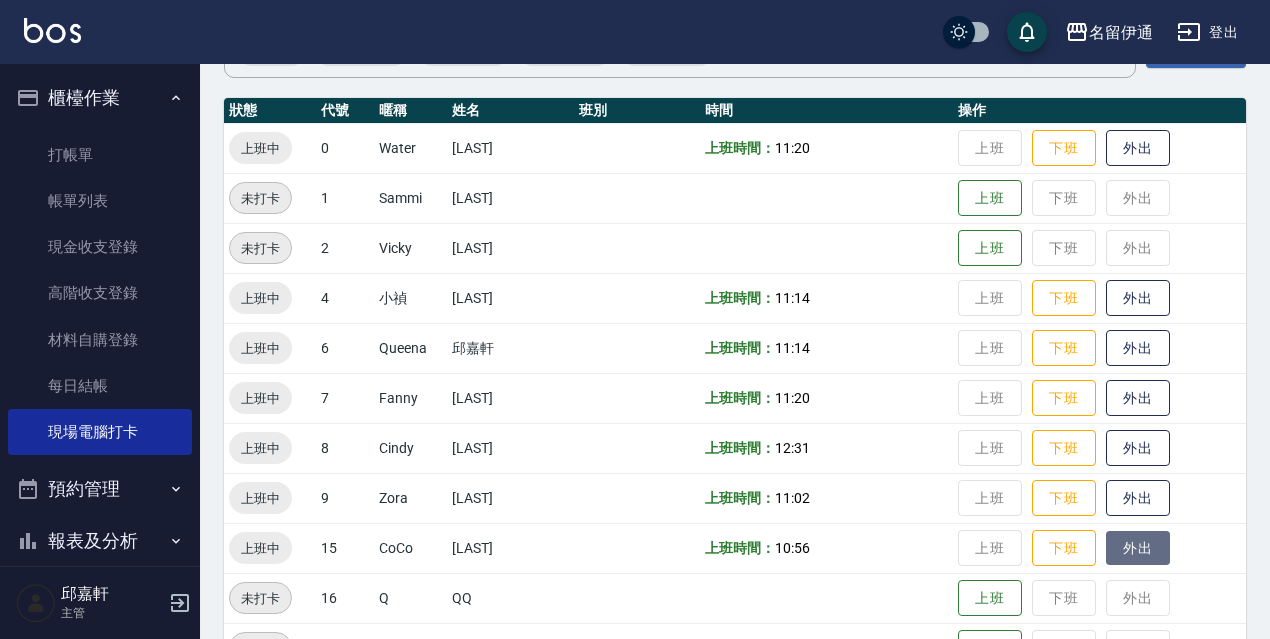 click on "外出" at bounding box center [1138, 548] 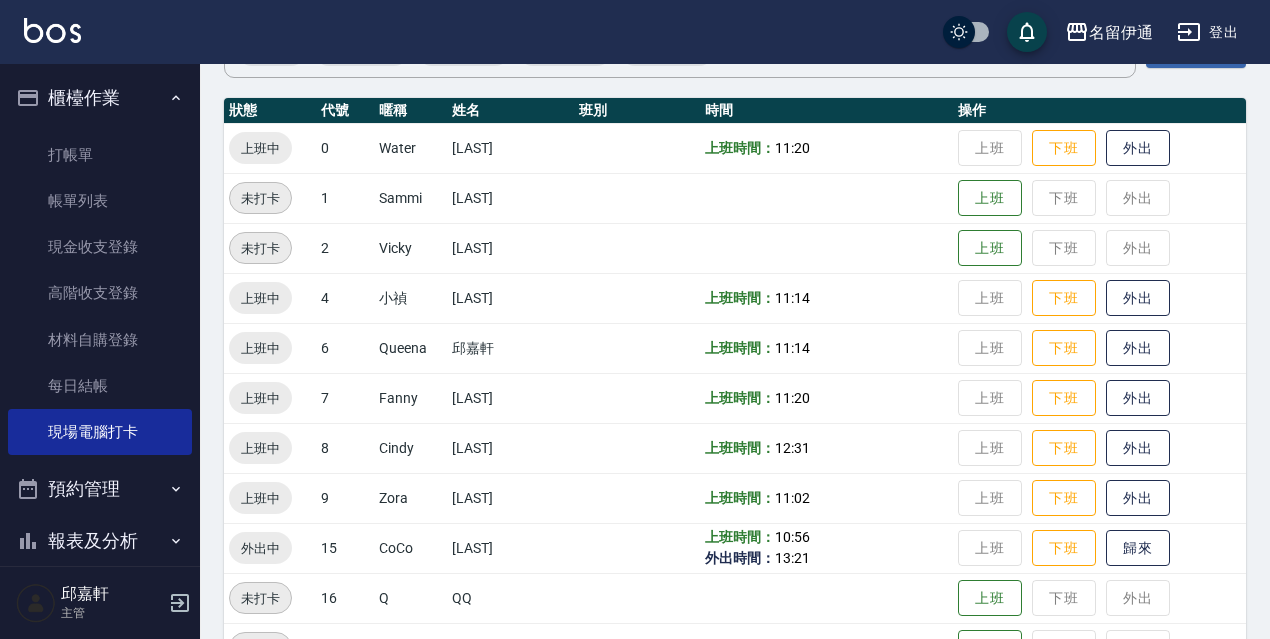 click on "名留伊通 登出 櫃檯作業 打帳單 帳單列表 現金收支登錄 高階收支登錄 材料自購登錄 每日結帳 現場電腦打卡 預約管理 預約管理 單日預約紀錄 單週預約紀錄 報表及分析 報表目錄 店家日報表 店家排行榜 互助日報表 互助月報表 互助排行榜 互助點數明細 互助業績報表 全店業績分析表 營業統計分析表 設計師日報表 設計師業績分析表 設計師業績月報表 設計師排行榜 商品銷售排行榜 商品消耗明細 服務扣項明細表 單一服務項目查詢 店販抽成明細 店販分類抽成明細 顧客入金餘額表 顧客卡券餘額表 每日收支明細 收支分類明細表 收支匯款表 費用分析表 客戶管理 客戶列表 卡券管理 入金管理 員工及薪資 員工列表 全店打卡記錄 考勤排班總表 每月薪資維護 薪資條 薪資明細表 薪資轉帳明細 商品管理 商品分類設定 商品列表 資料設定 服務分類設定 服務項目設定 主管 0" at bounding box center (635, 324) 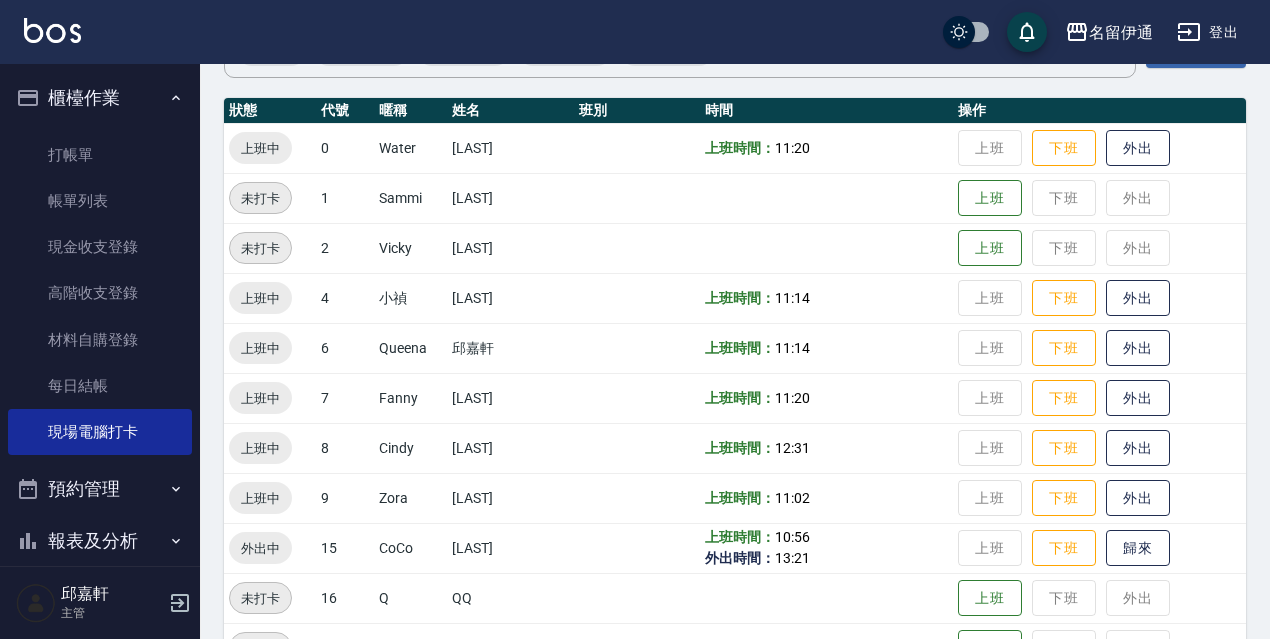 type 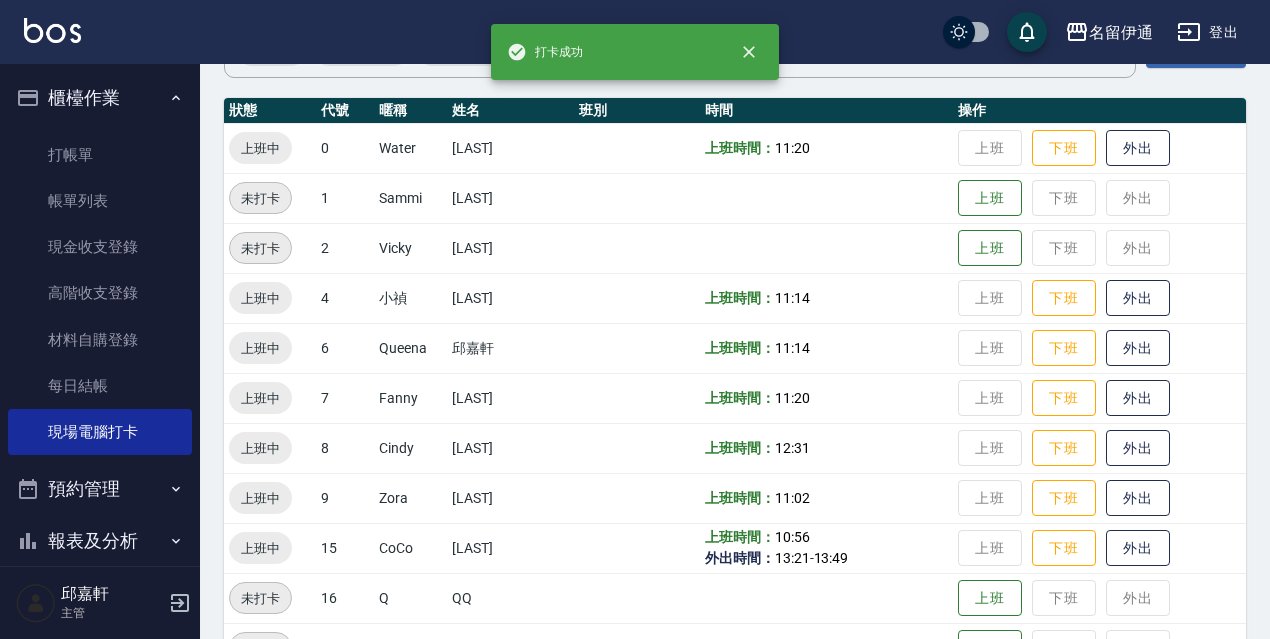 click on "外出" at bounding box center (1138, 548) 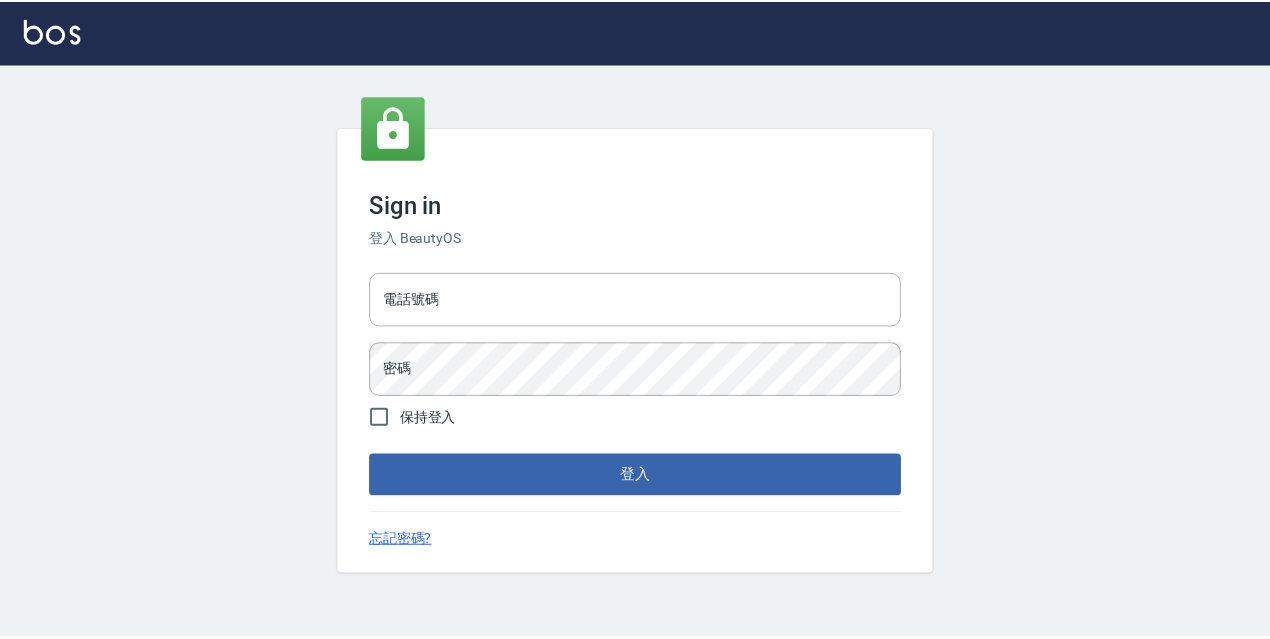 scroll, scrollTop: 0, scrollLeft: 0, axis: both 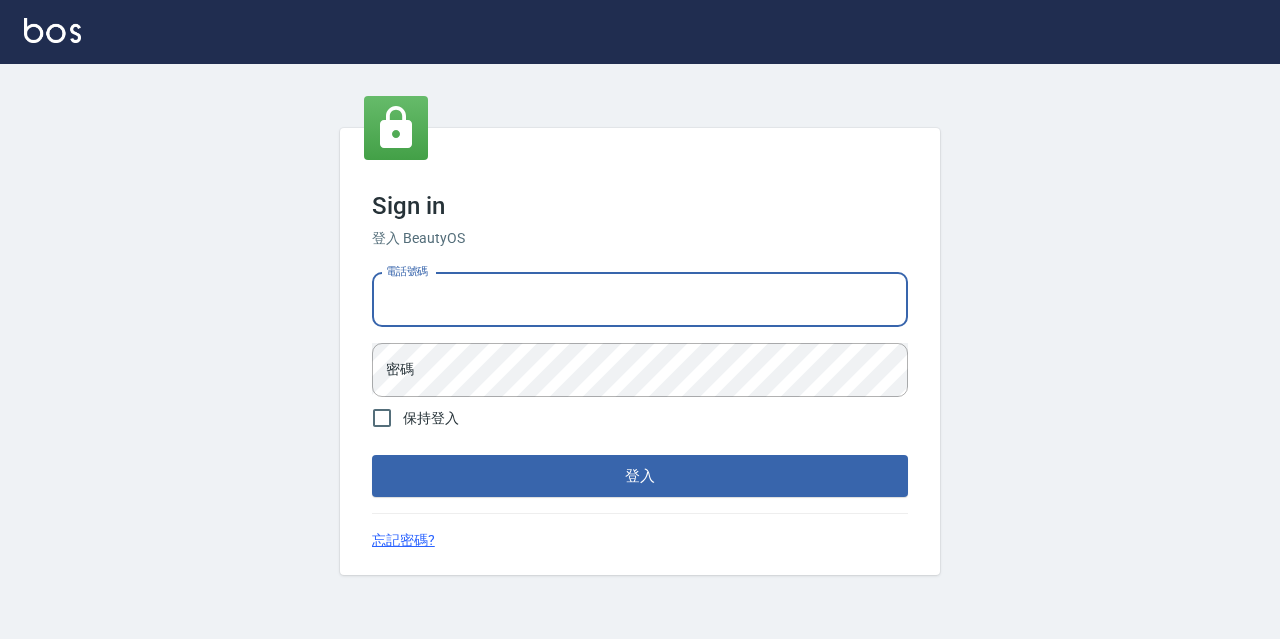 click on "電話號碼" at bounding box center [640, 300] 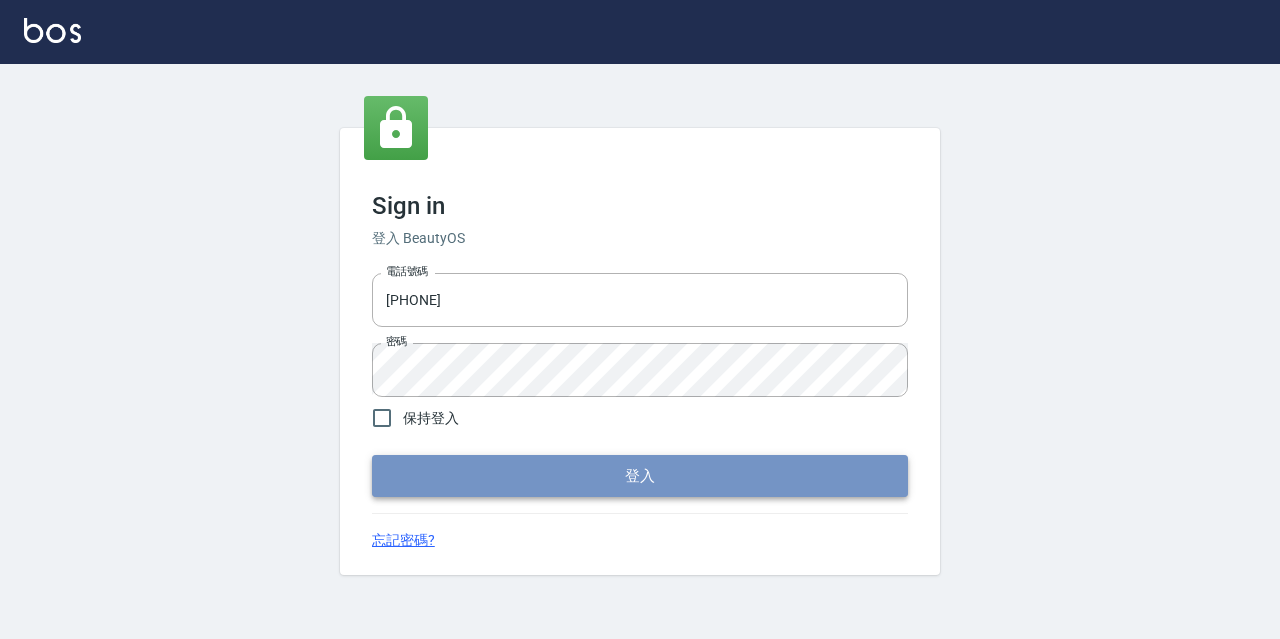 click on "登入" at bounding box center [640, 476] 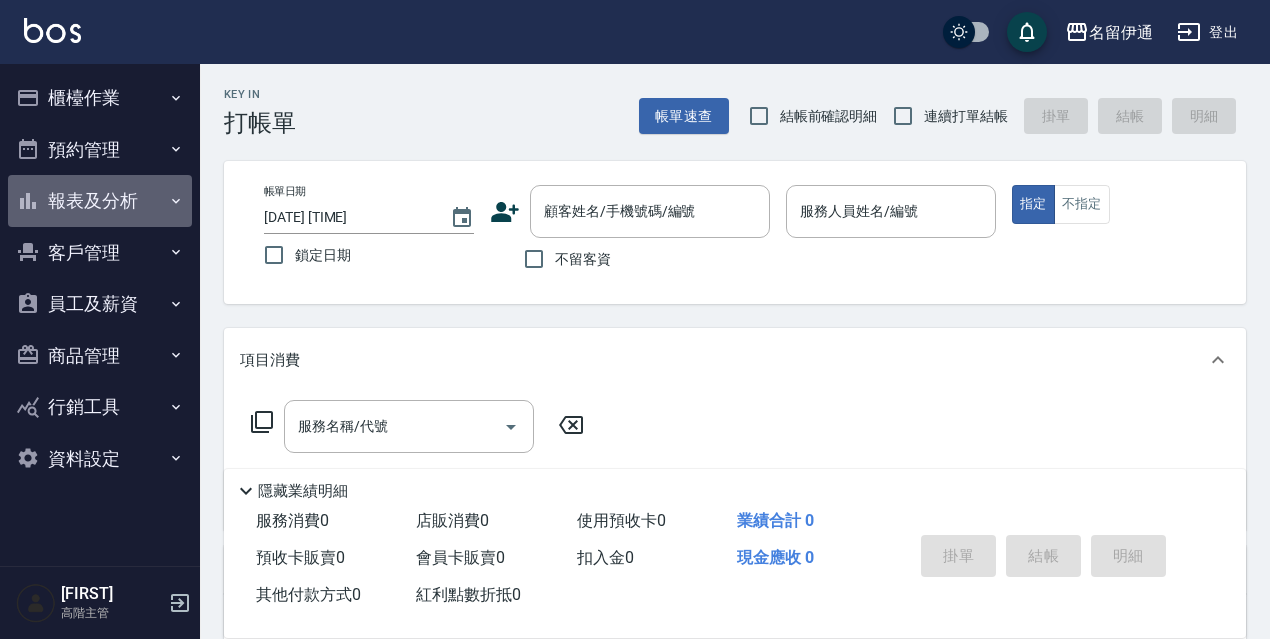 click 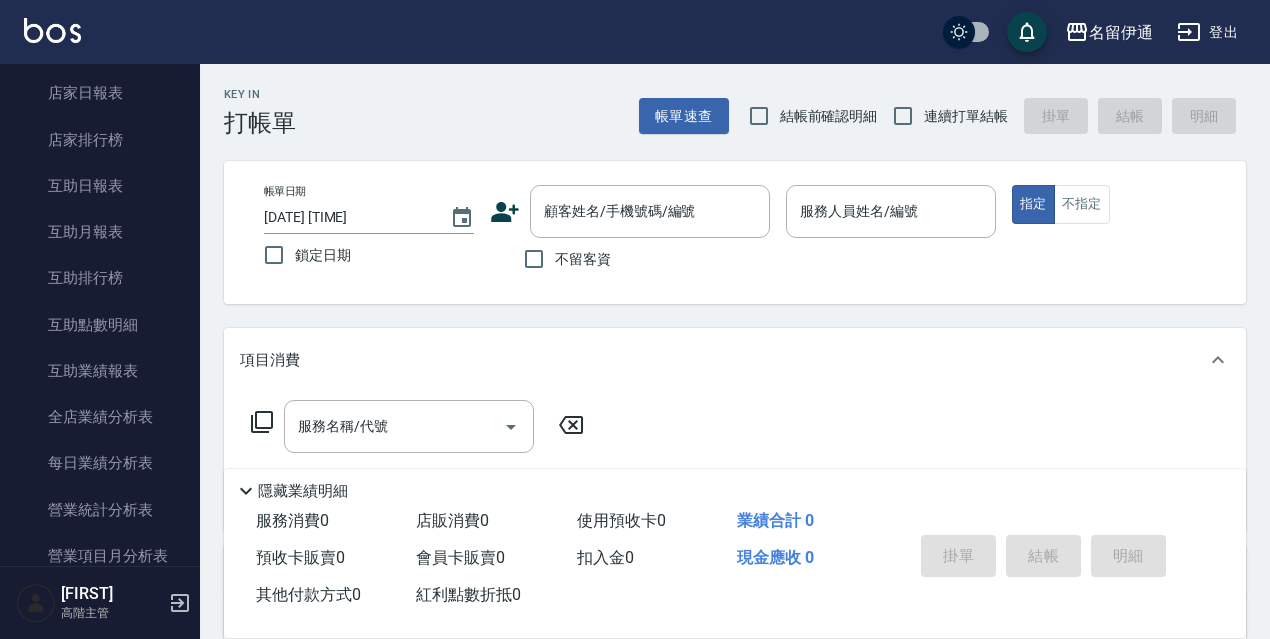 scroll, scrollTop: 366, scrollLeft: 0, axis: vertical 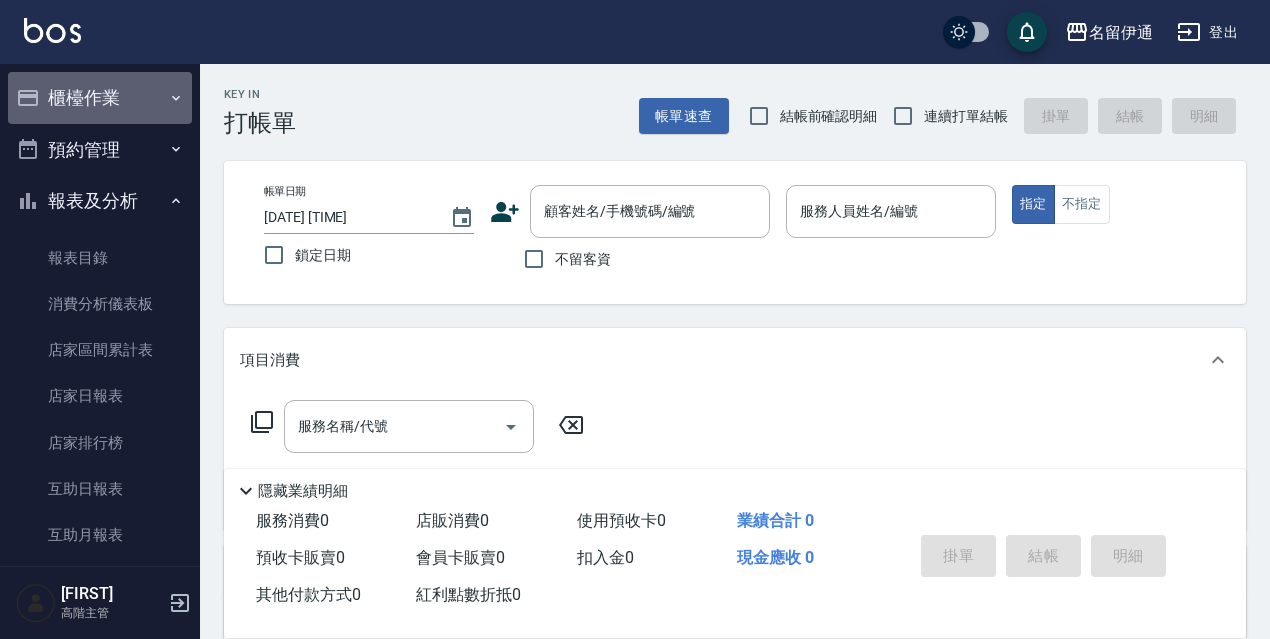 click 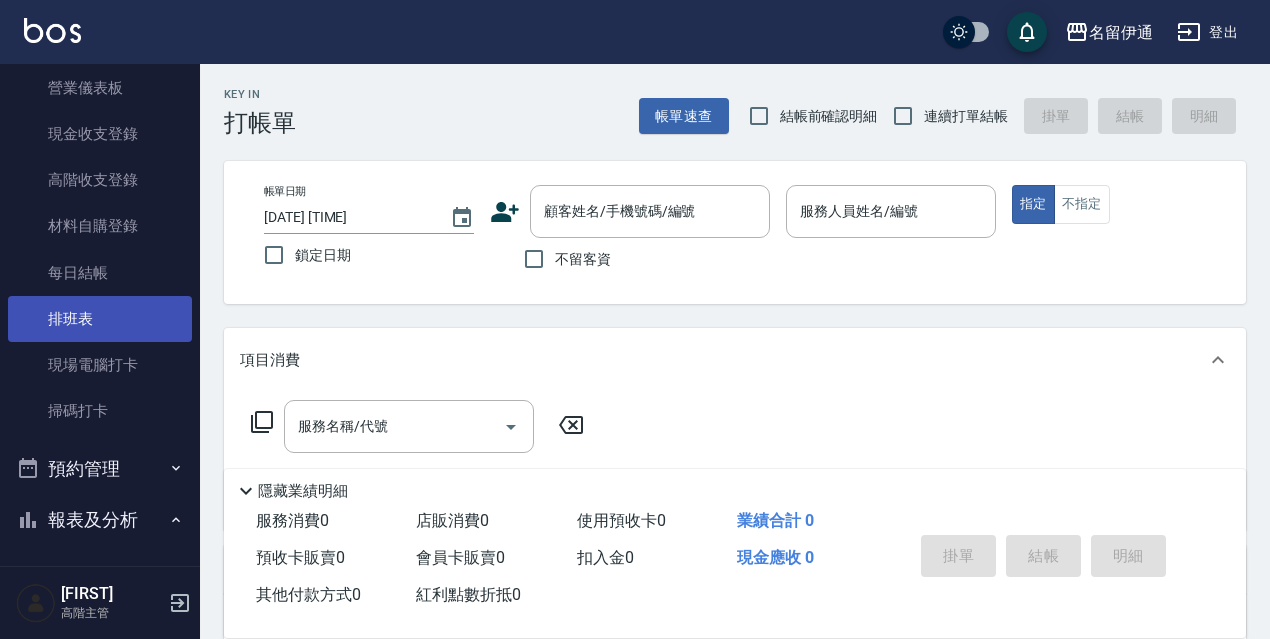 scroll, scrollTop: 259, scrollLeft: 0, axis: vertical 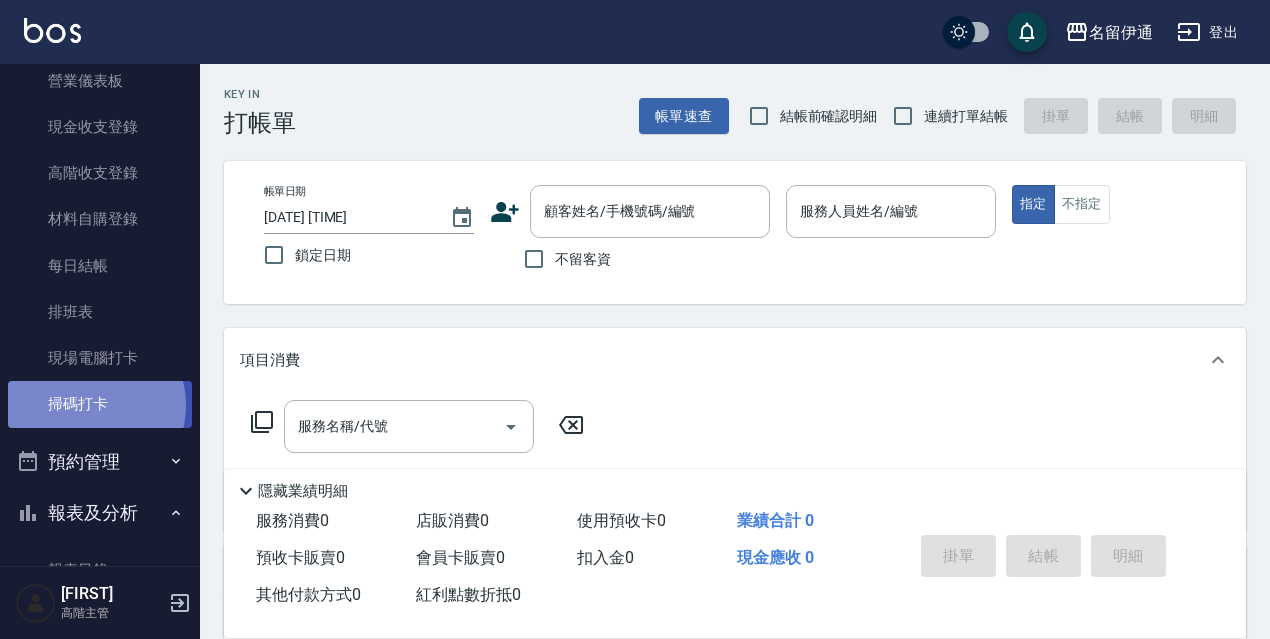 click on "掃碼打卡" at bounding box center (100, 404) 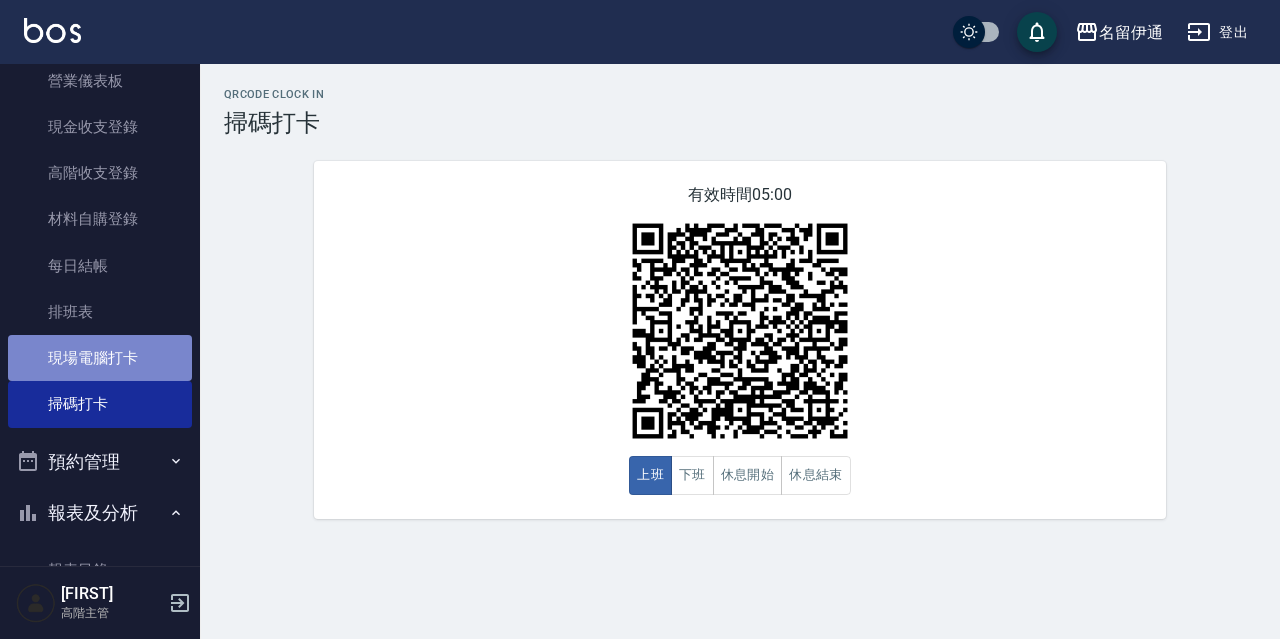 click on "現場電腦打卡" at bounding box center [100, 358] 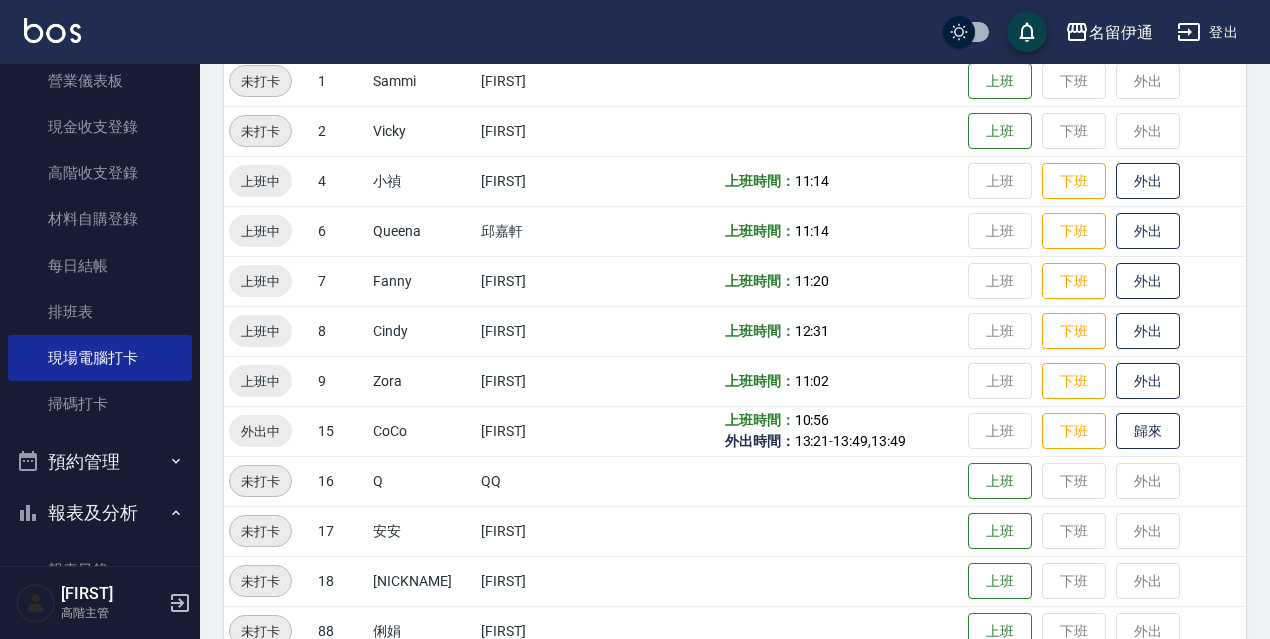 scroll, scrollTop: 319, scrollLeft: 0, axis: vertical 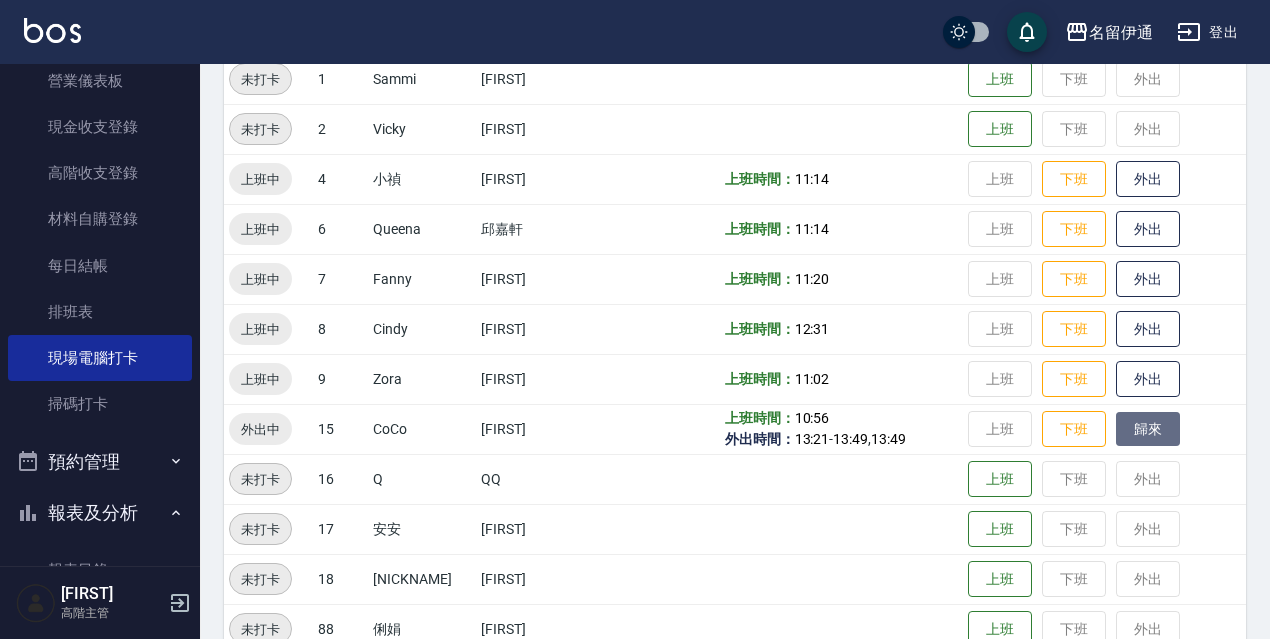 click on "歸來" at bounding box center [1148, 429] 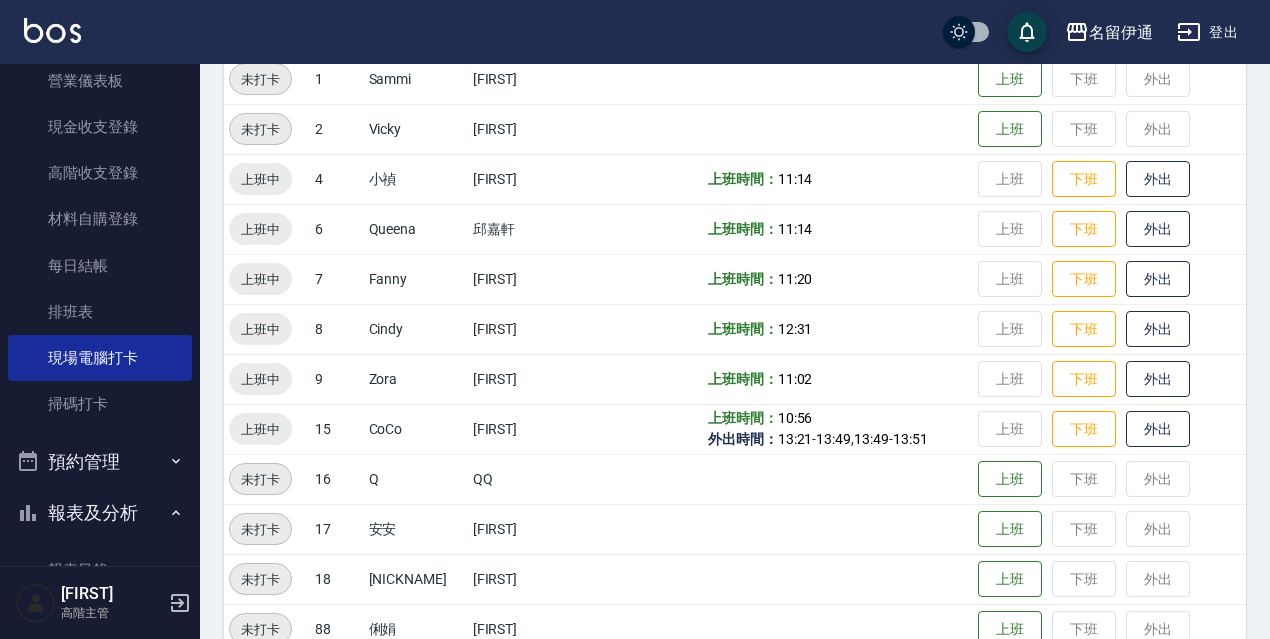 scroll, scrollTop: 0, scrollLeft: 0, axis: both 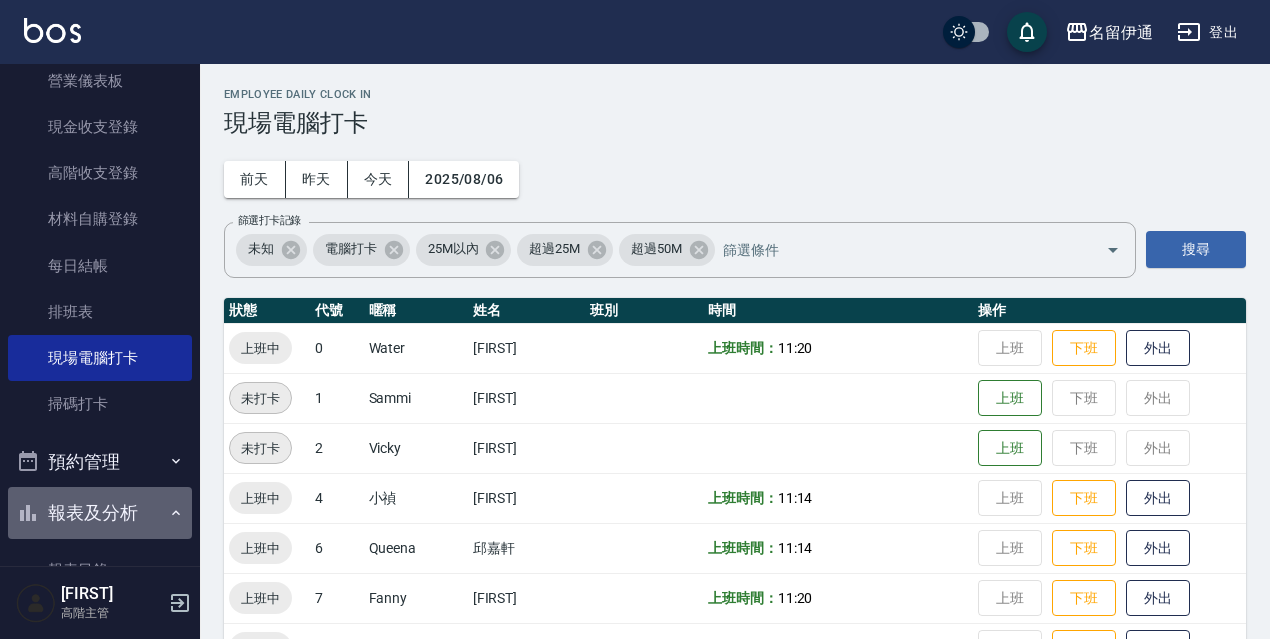 click on "報表及分析" at bounding box center (100, 513) 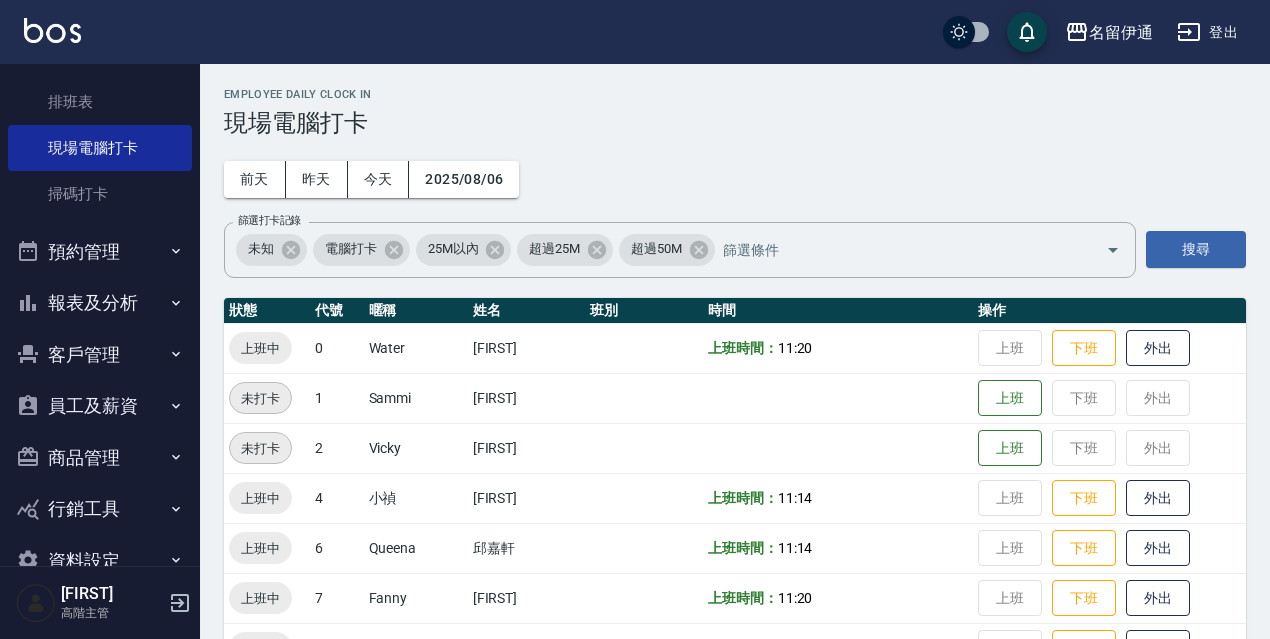 scroll, scrollTop: 513, scrollLeft: 0, axis: vertical 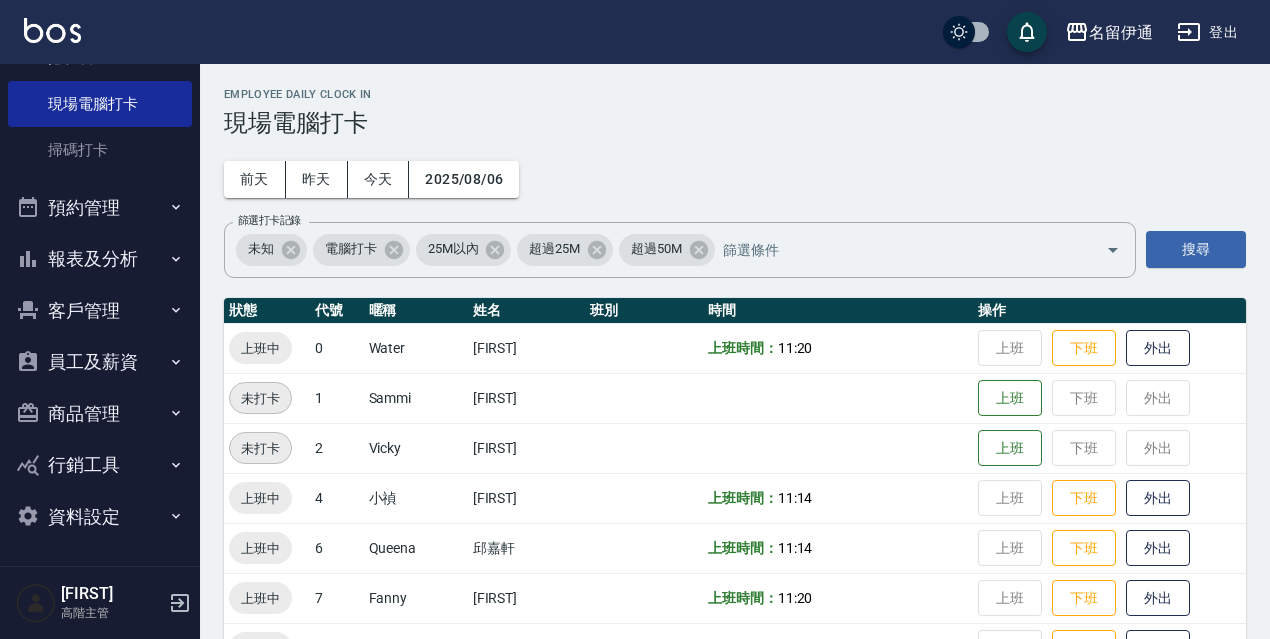 click 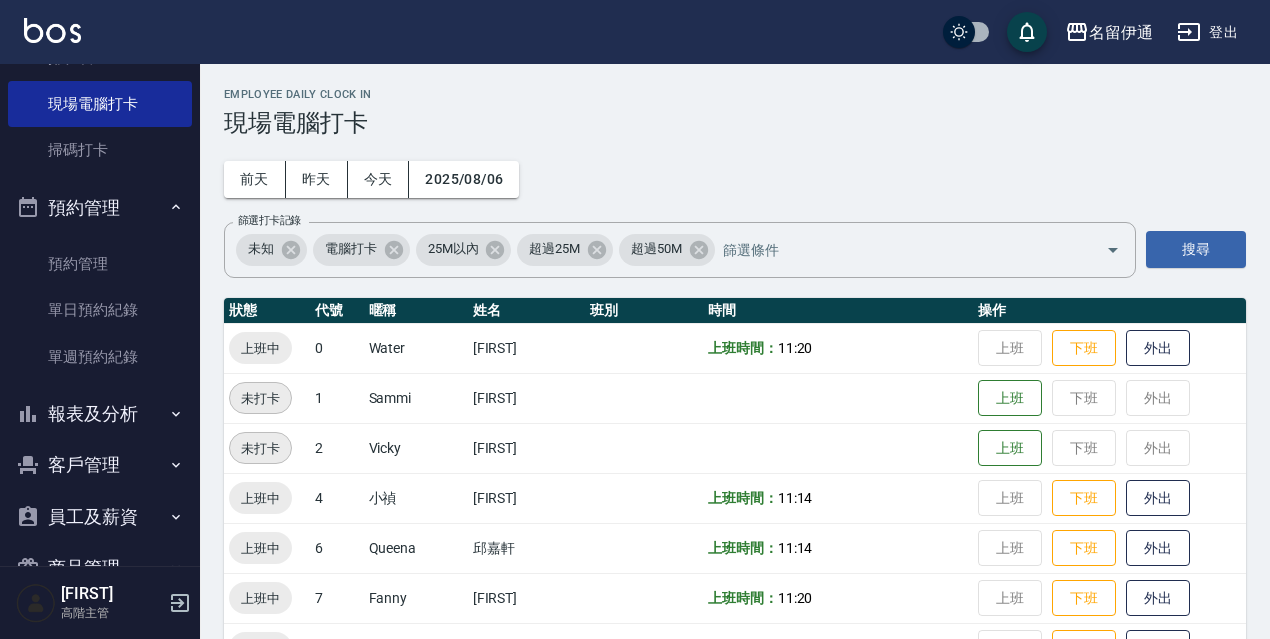 click 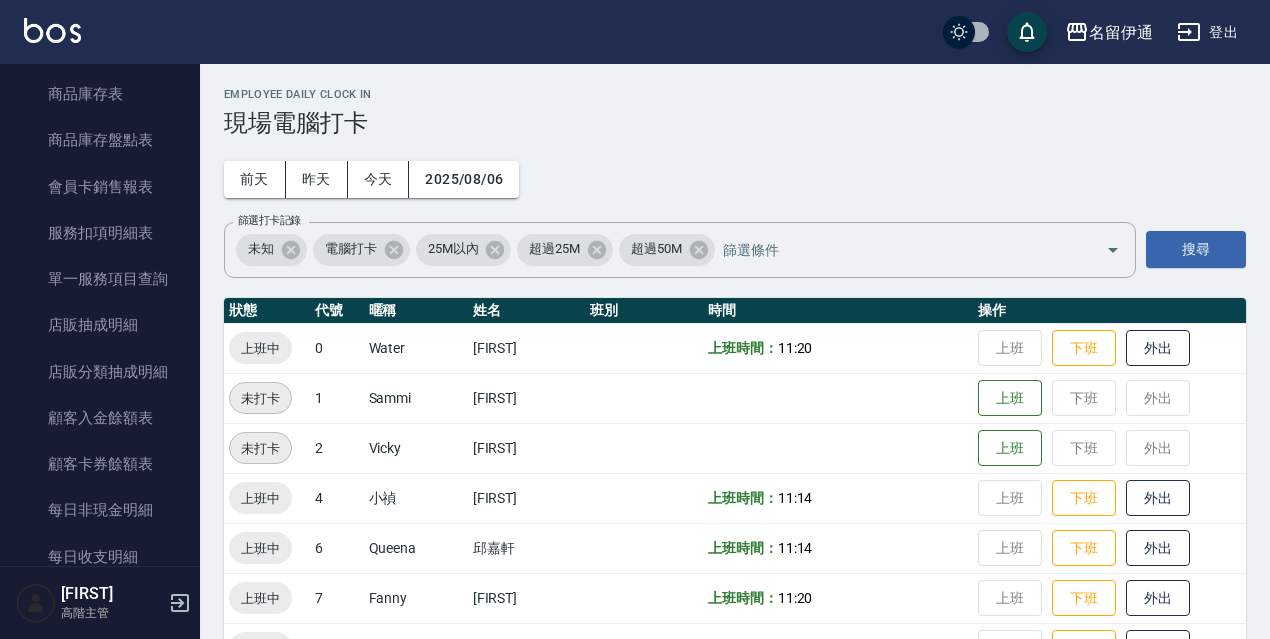 scroll, scrollTop: 1990, scrollLeft: 0, axis: vertical 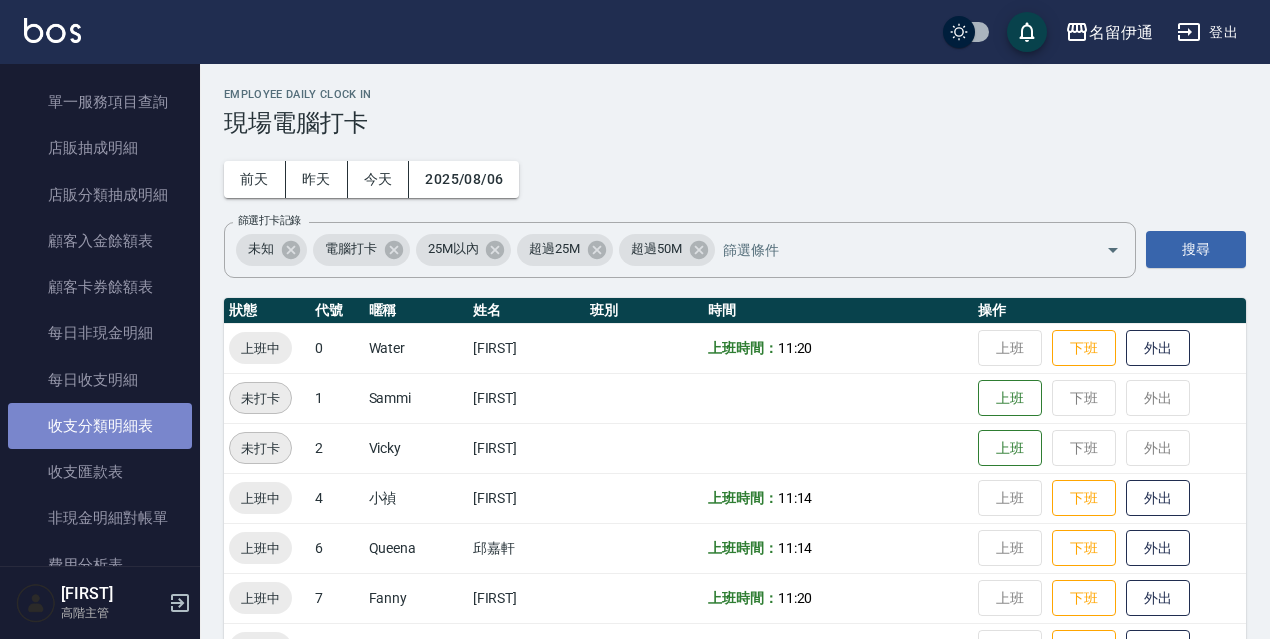 click on "收支分類明細表" at bounding box center [100, 426] 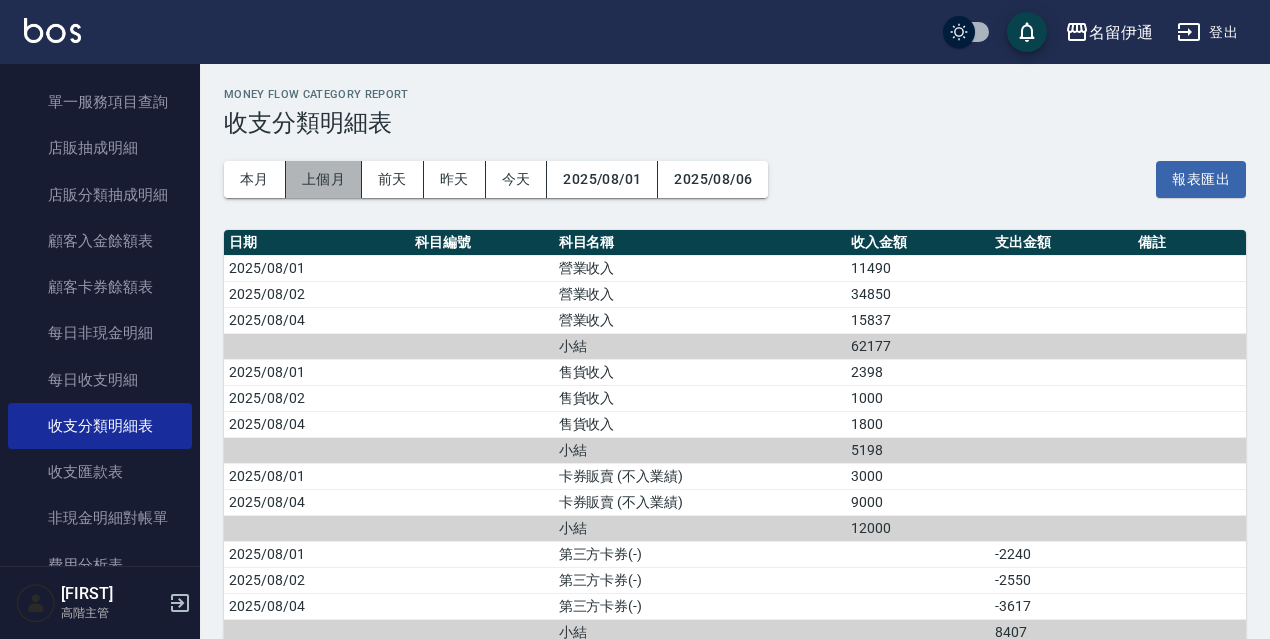 click on "上個月" at bounding box center [324, 179] 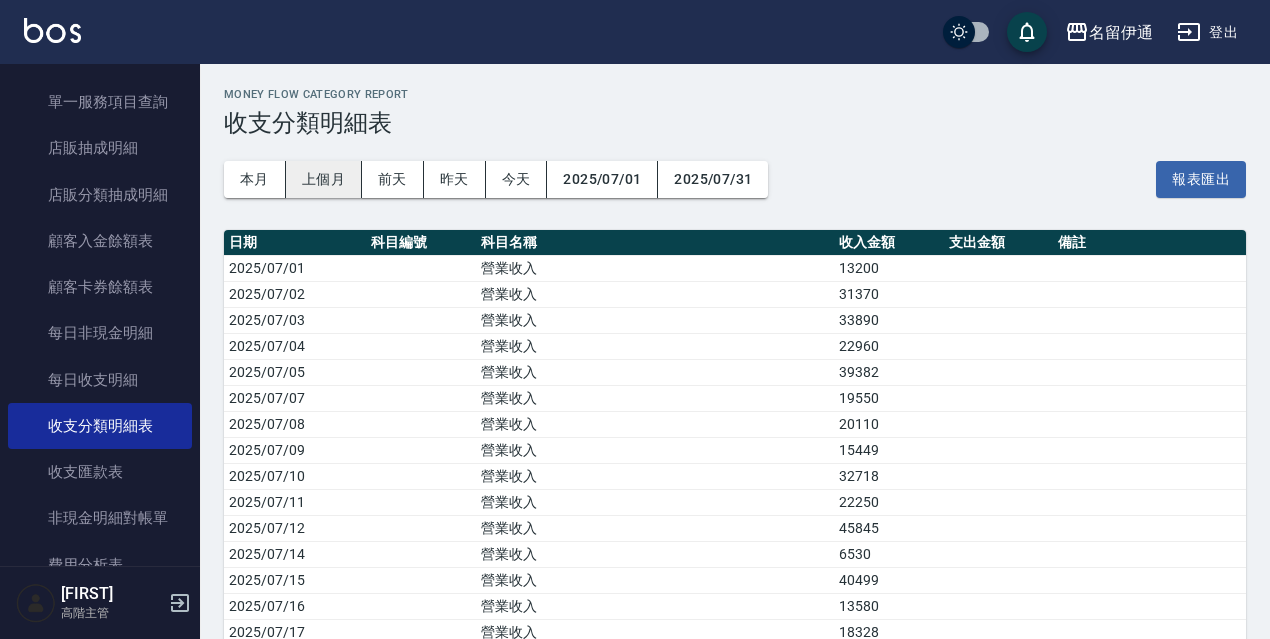 type 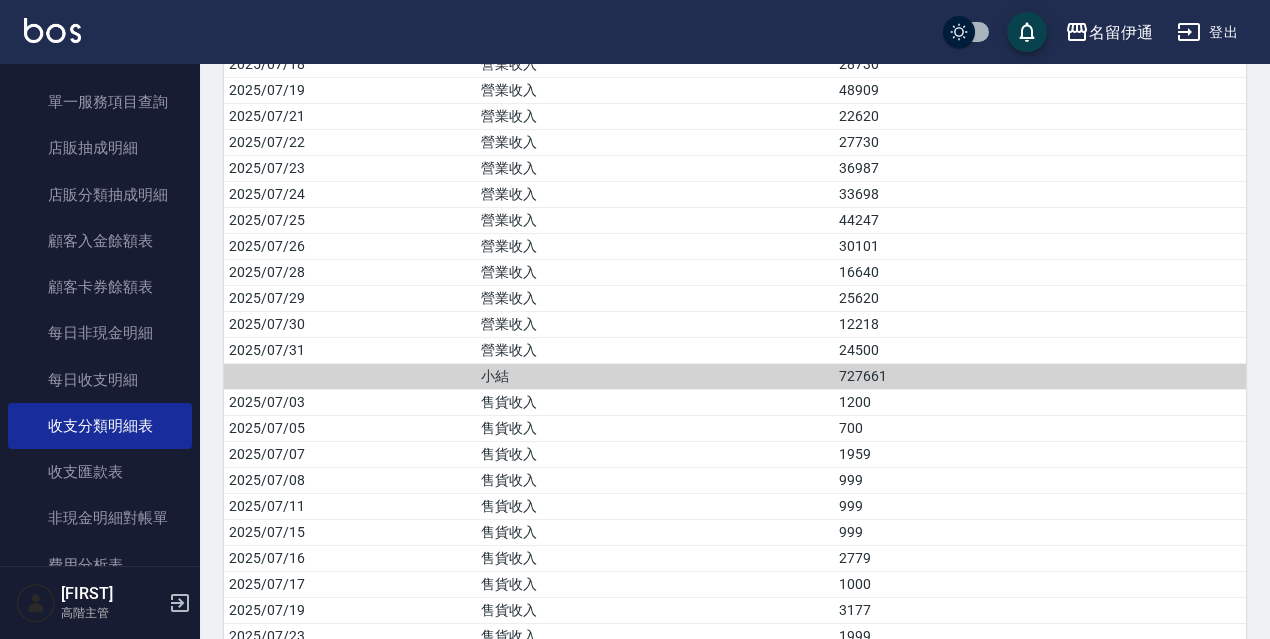scroll, scrollTop: 600, scrollLeft: 0, axis: vertical 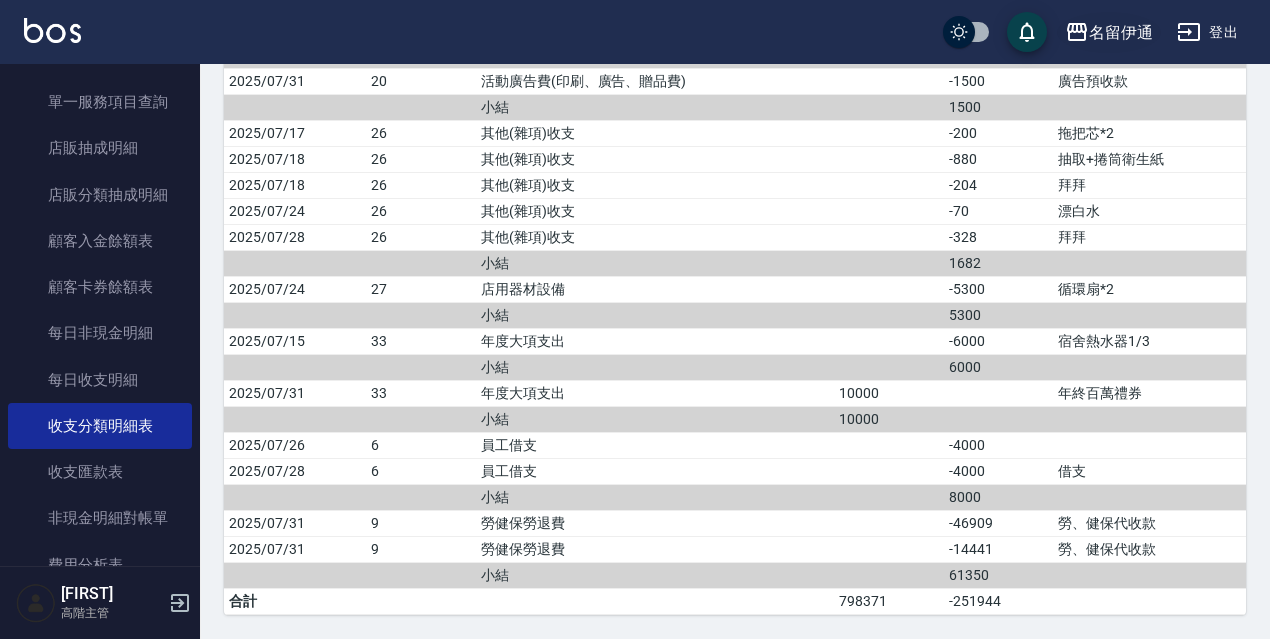 click 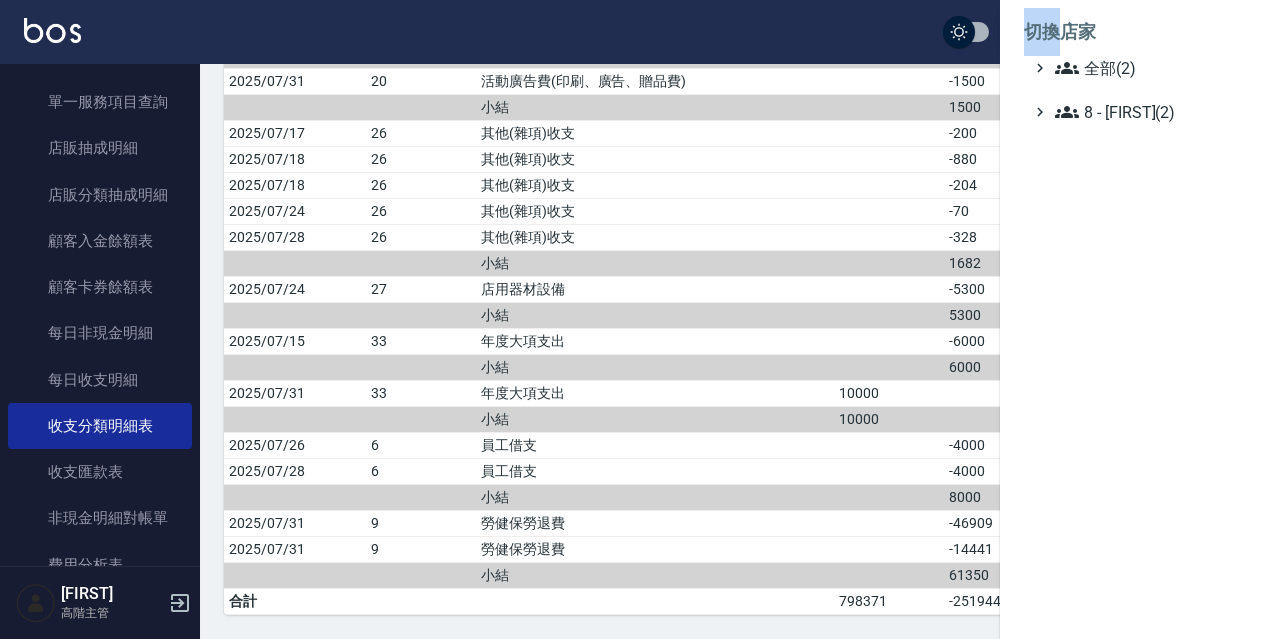 click on "切換店家" at bounding box center [1140, 32] 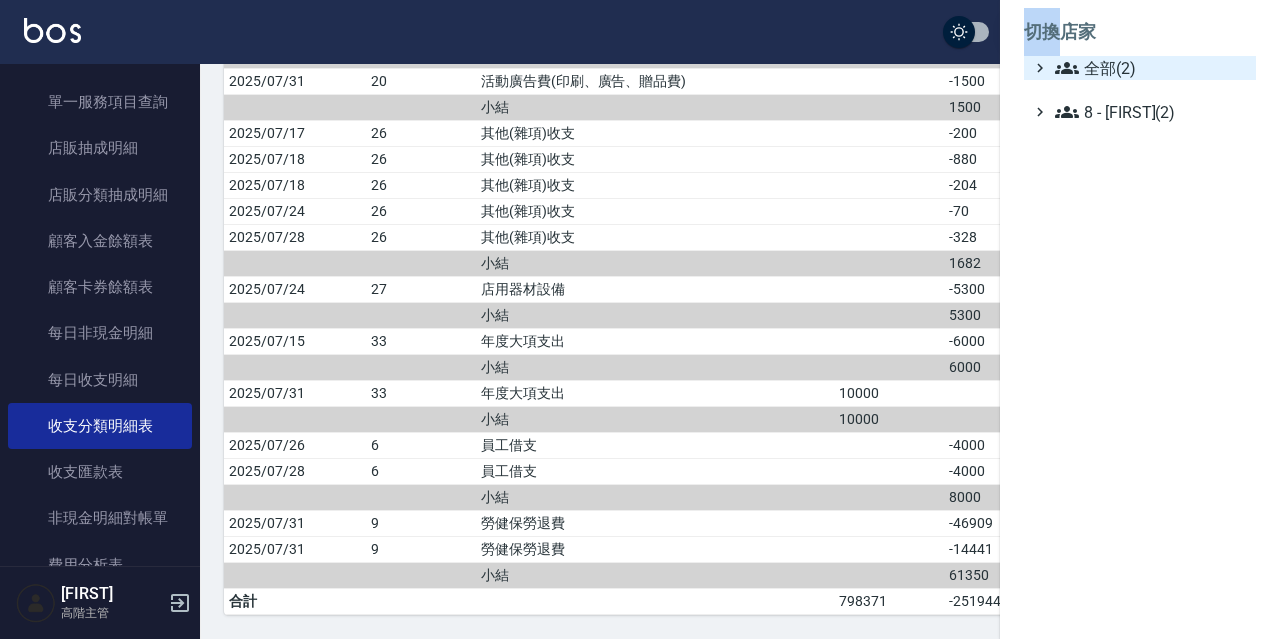 click on "全部(2)" at bounding box center (1151, 68) 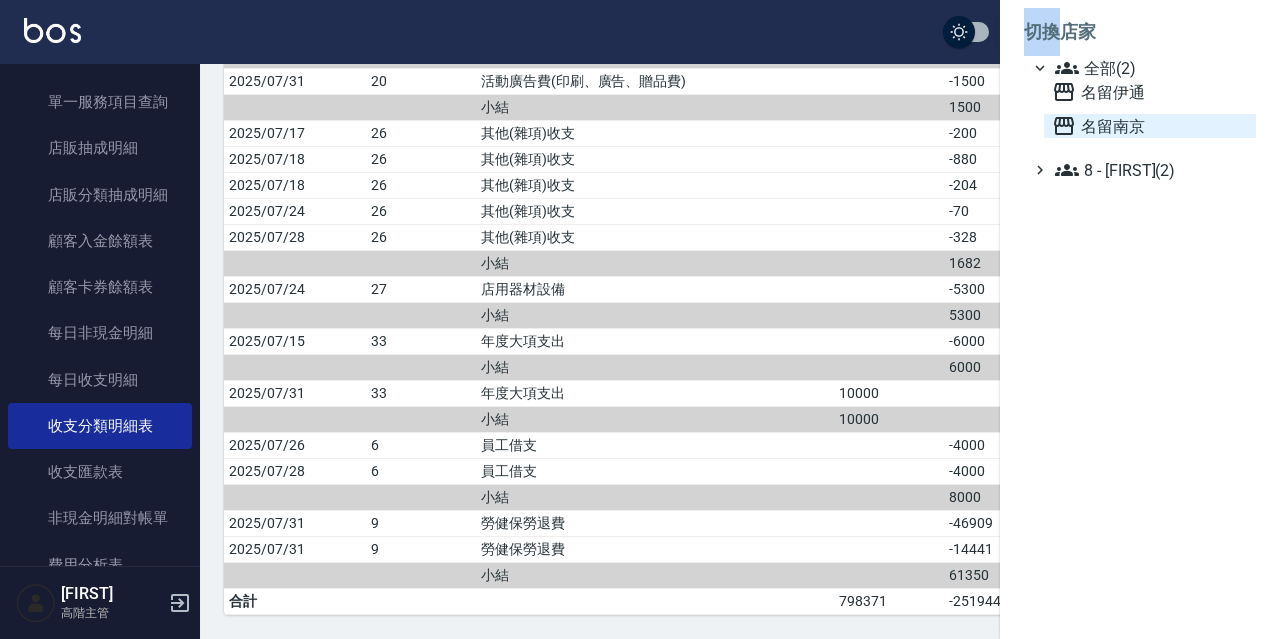 click on "名留南京" at bounding box center [1150, 126] 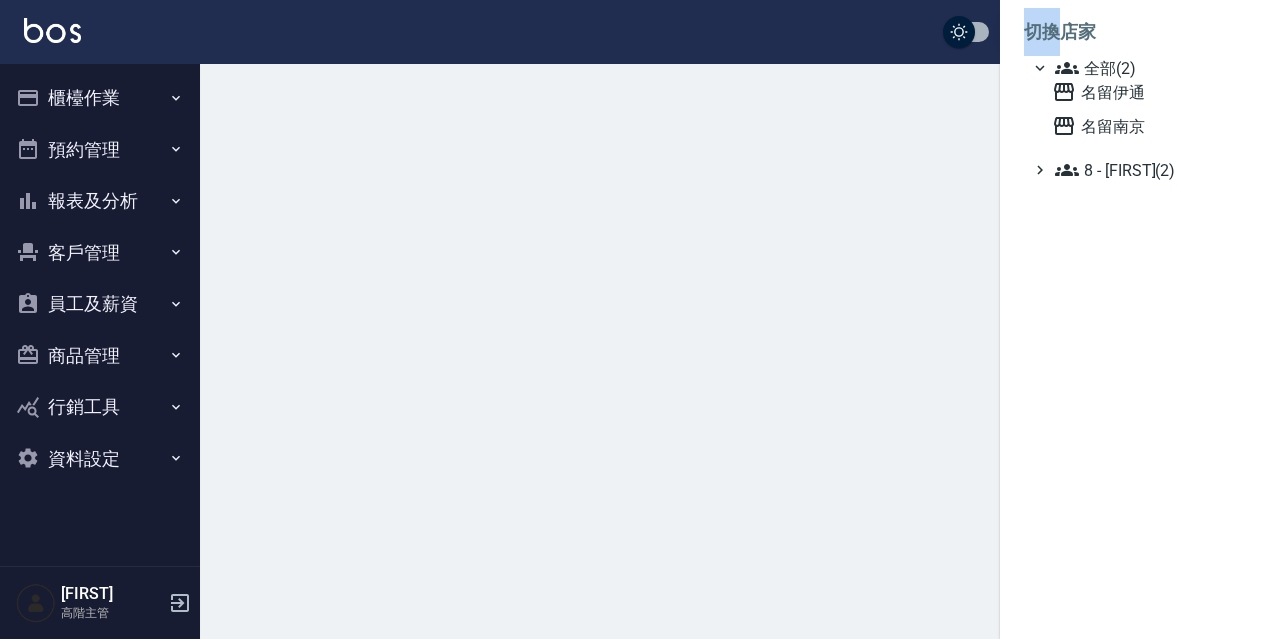 scroll, scrollTop: 0, scrollLeft: 0, axis: both 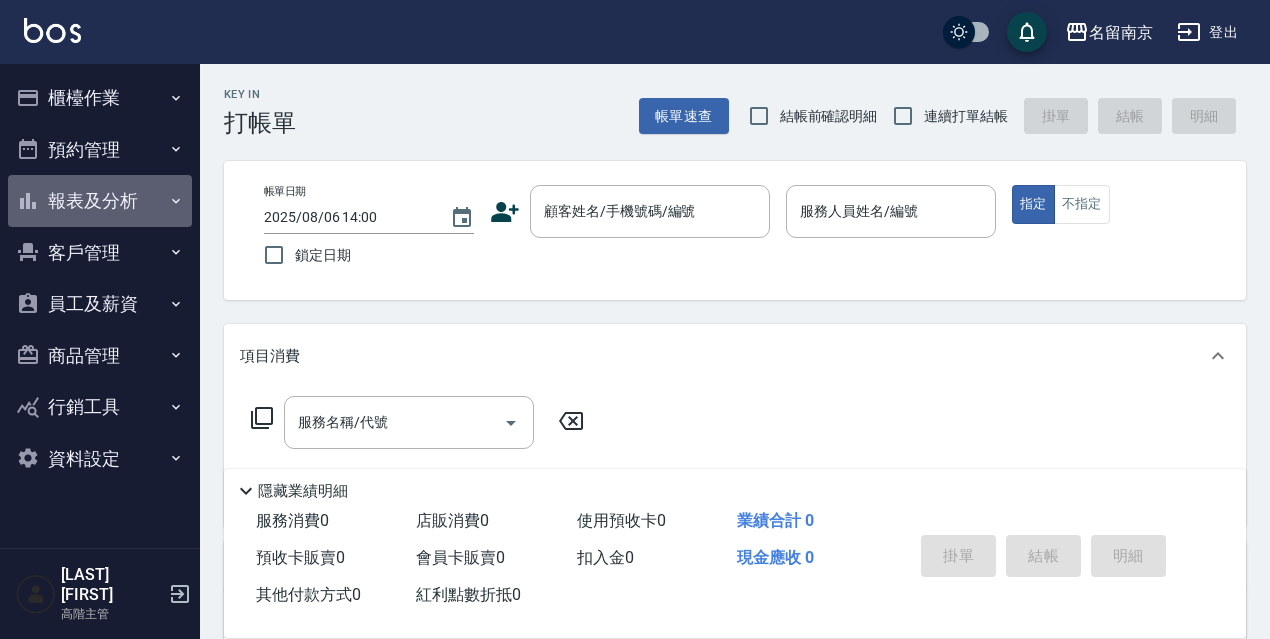 click 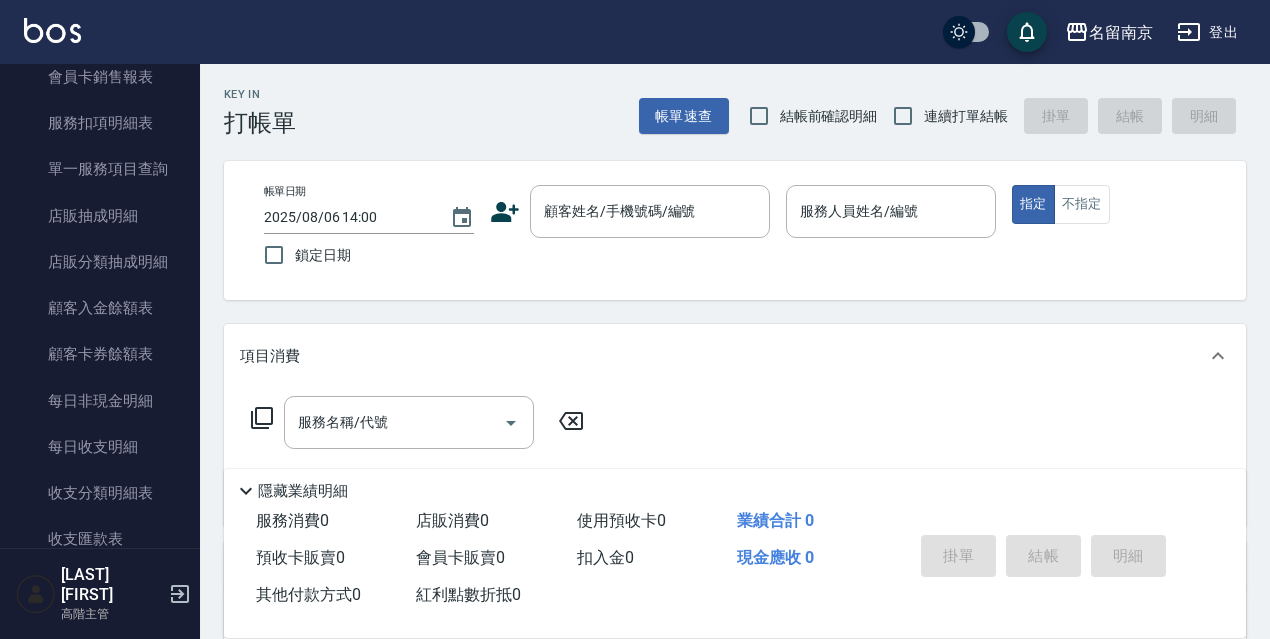 scroll, scrollTop: 1366, scrollLeft: 0, axis: vertical 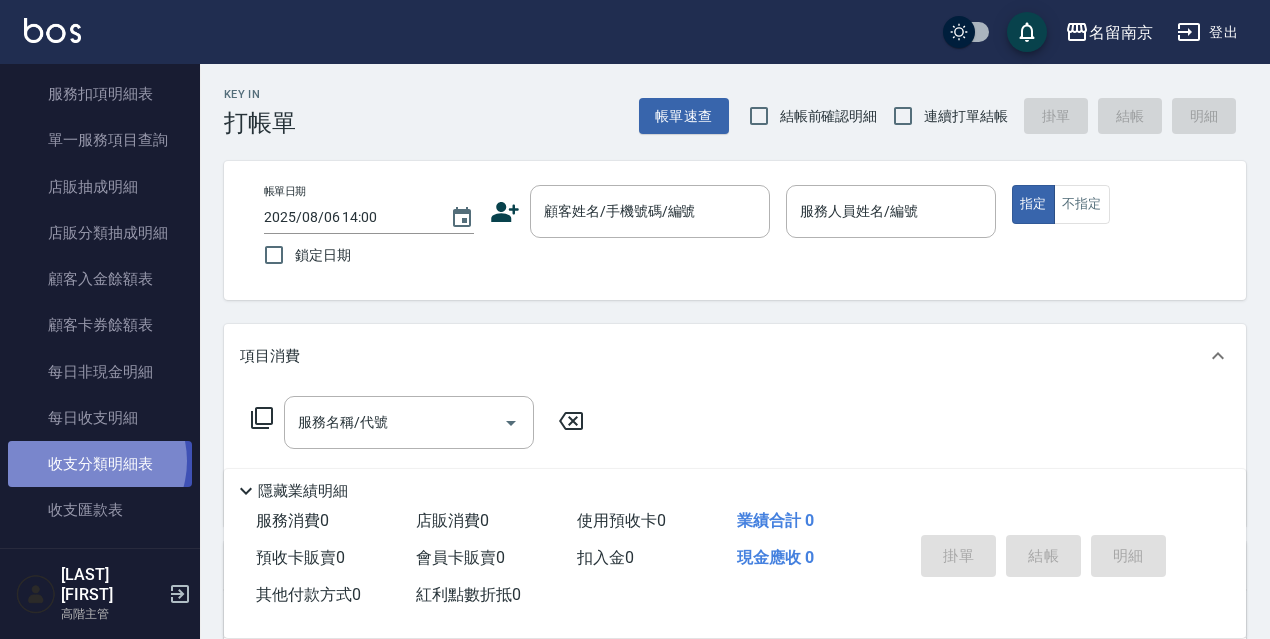 click on "收支分類明細表" at bounding box center (100, 464) 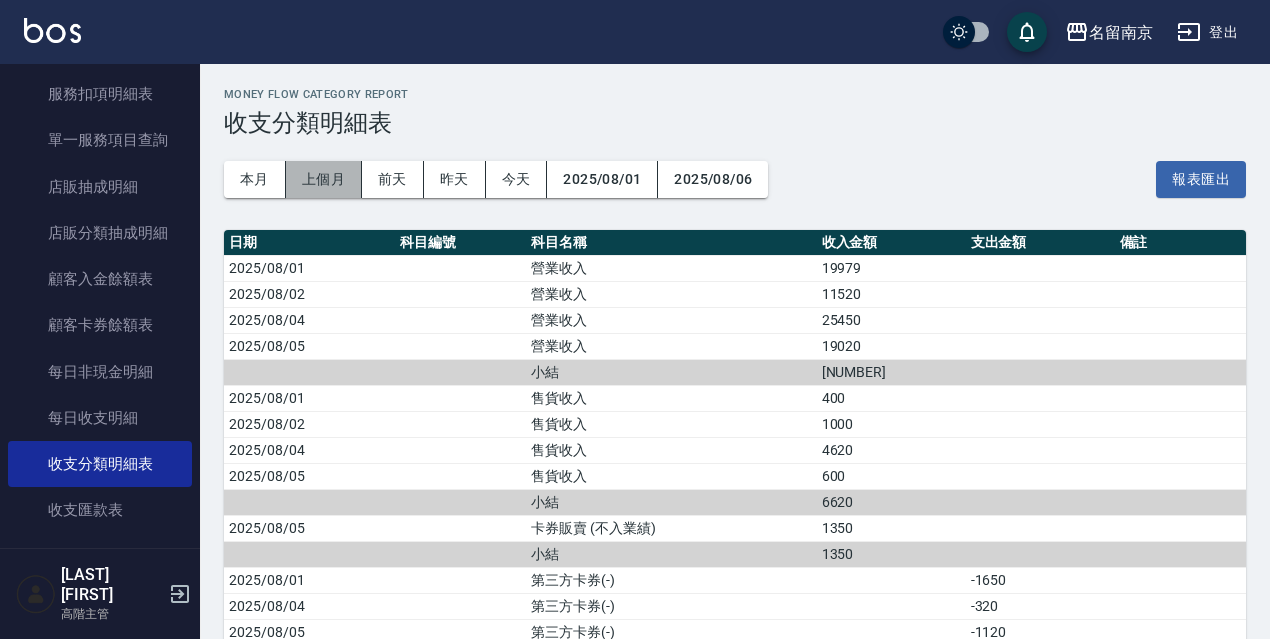 click on "上個月" at bounding box center (324, 179) 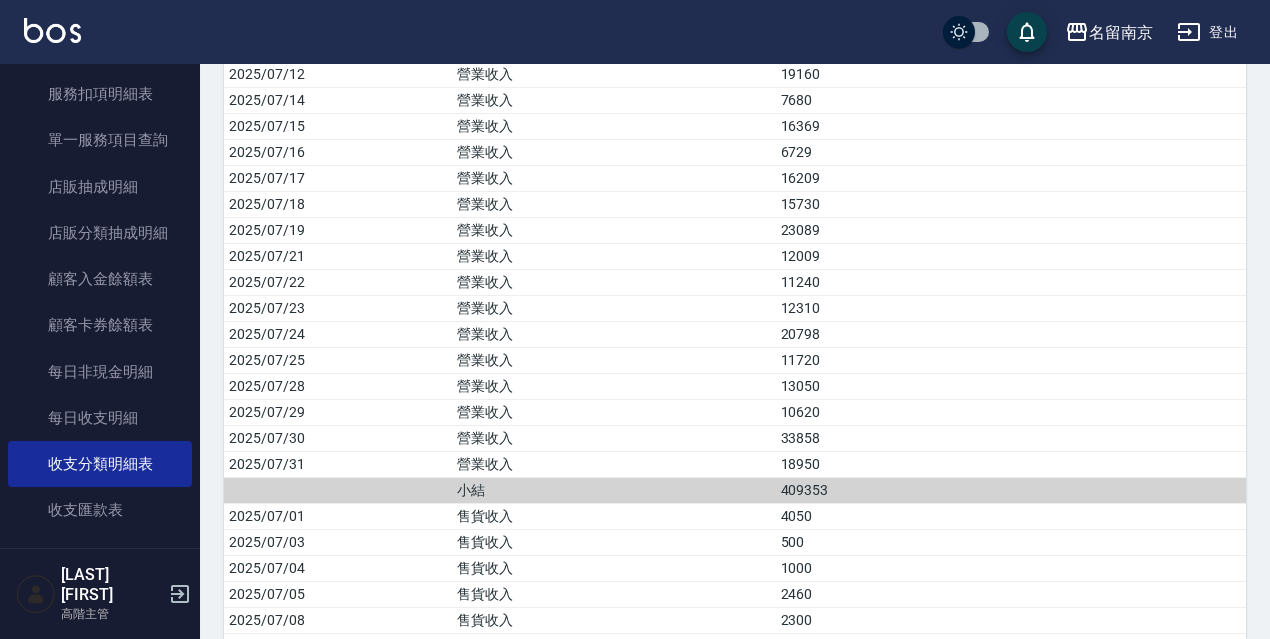 scroll, scrollTop: 512, scrollLeft: 0, axis: vertical 